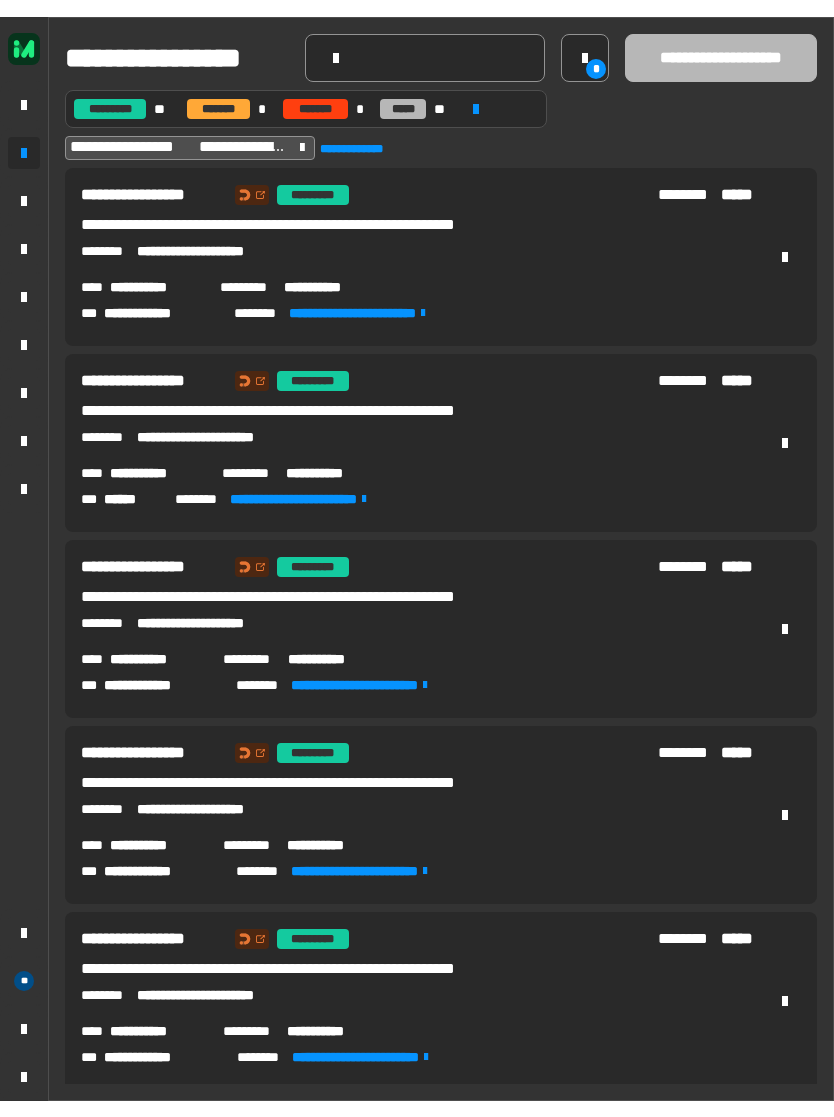 scroll, scrollTop: 0, scrollLeft: 0, axis: both 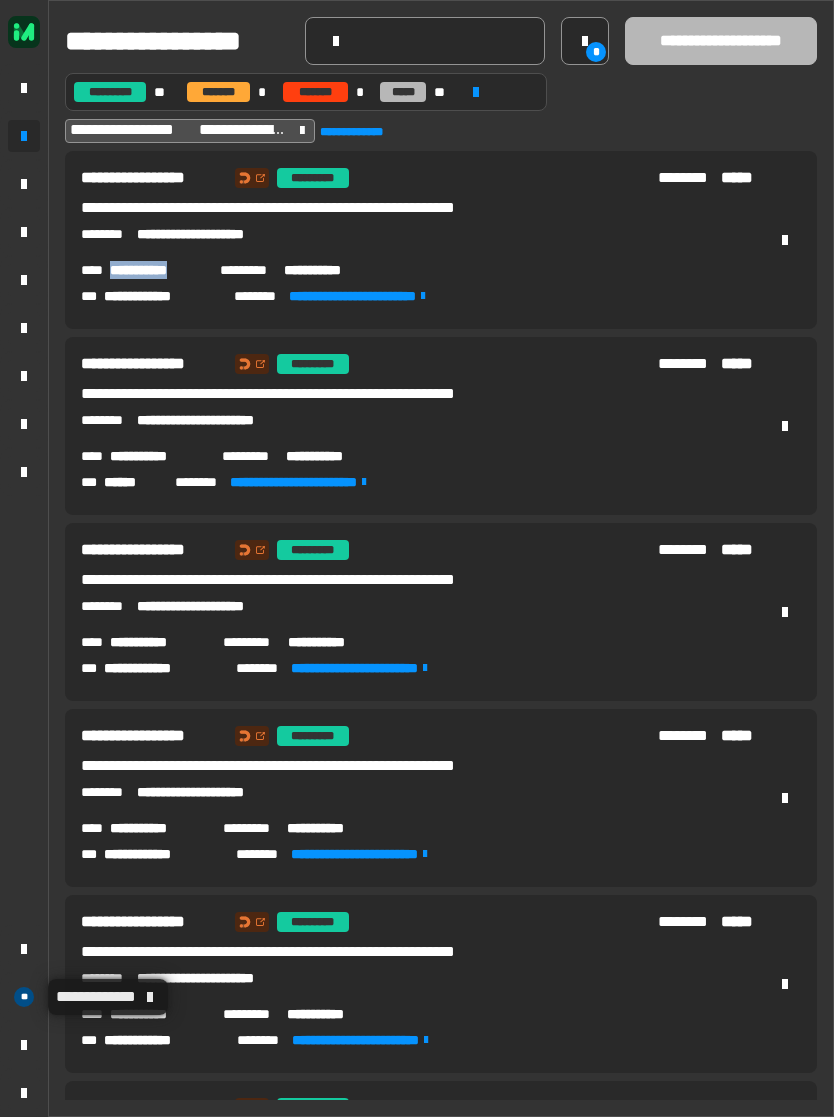 click on "**" 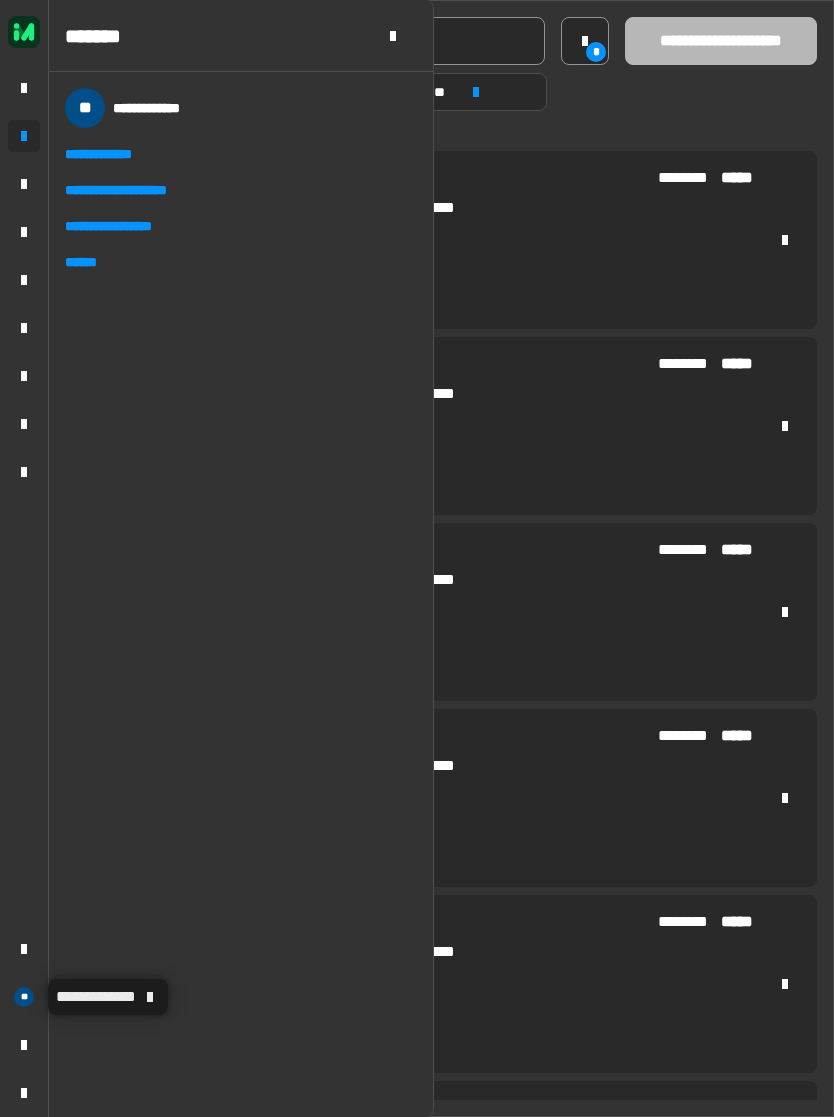 click on "**********" at bounding box center (241, 594) 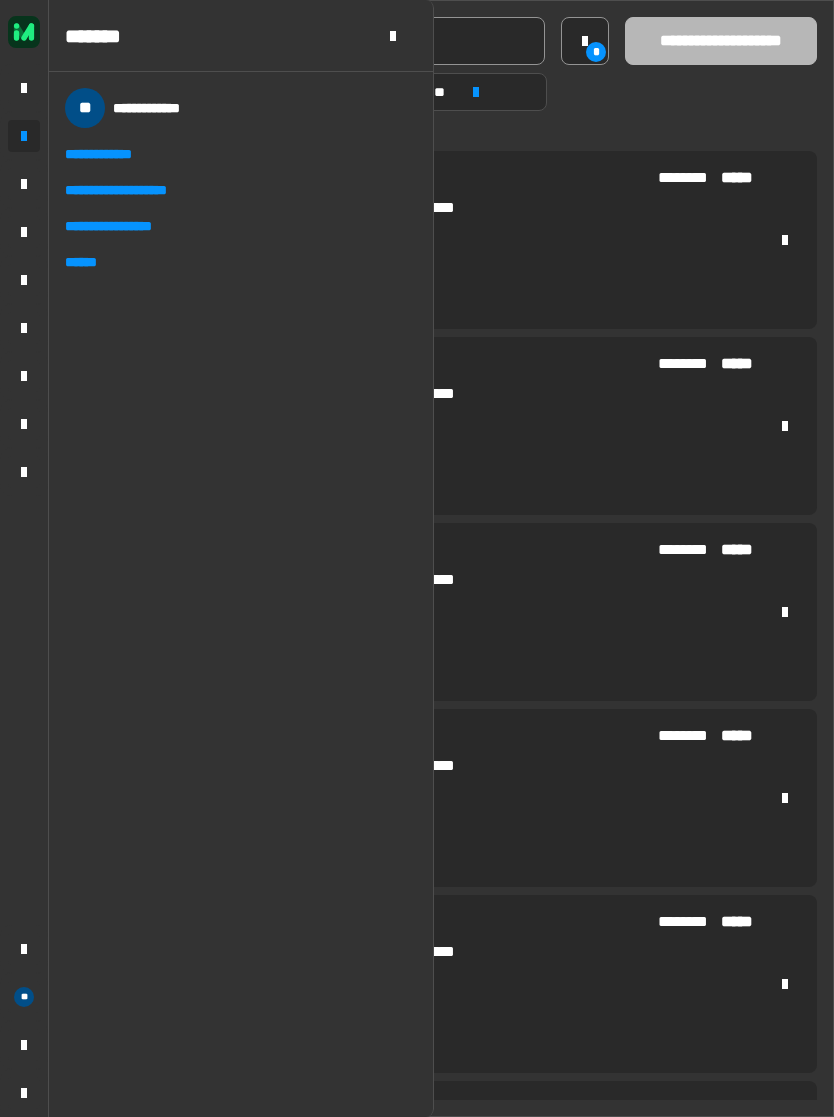 click on "******" at bounding box center (88, 262) 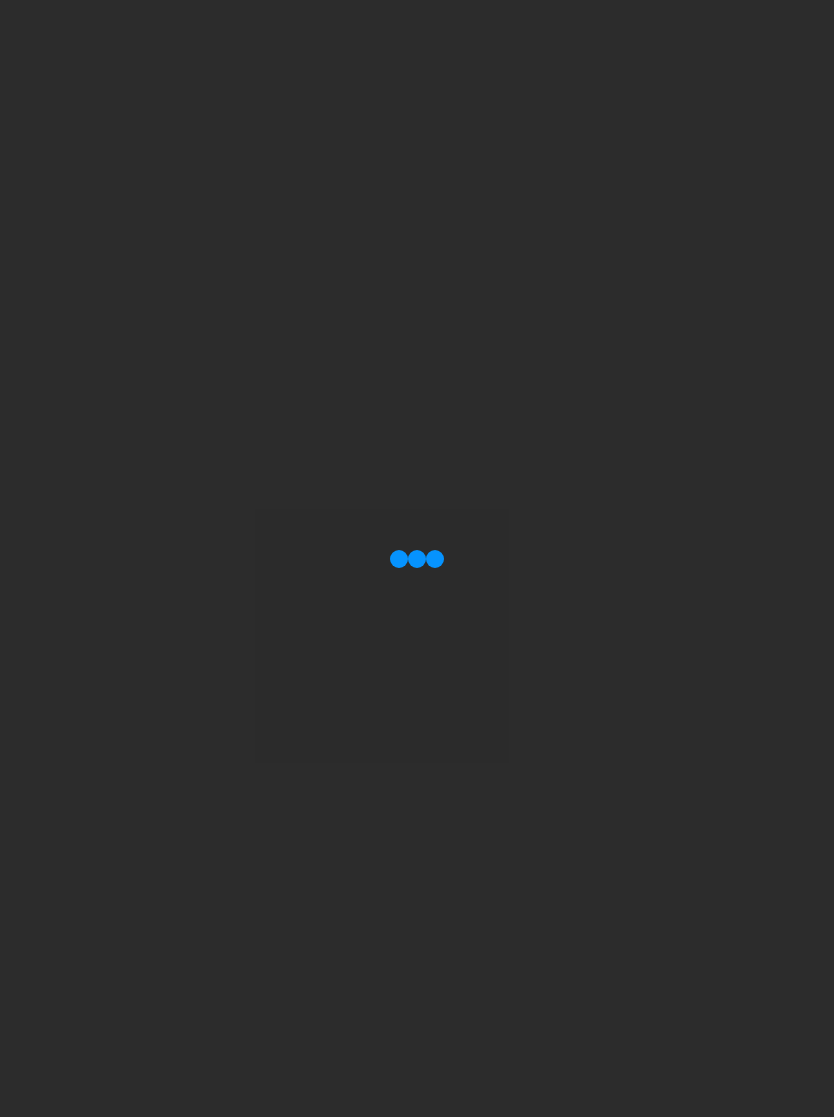 scroll, scrollTop: 0, scrollLeft: 0, axis: both 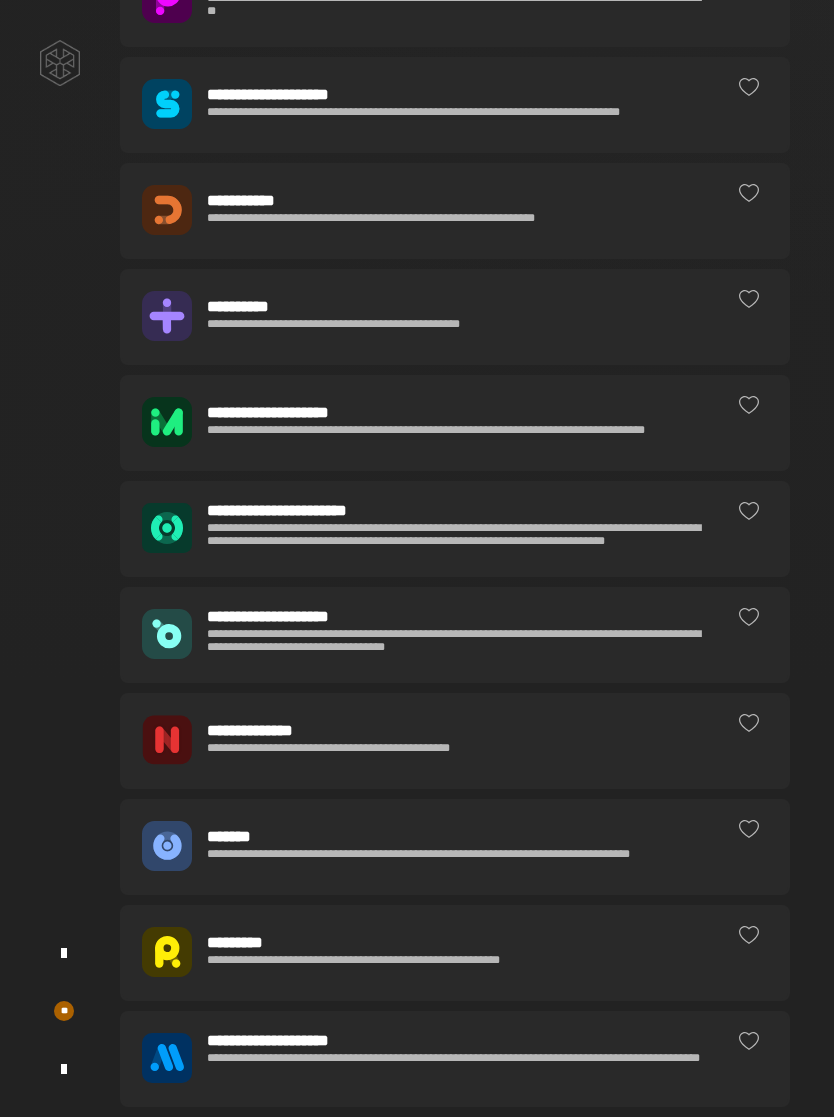 click on "**********" 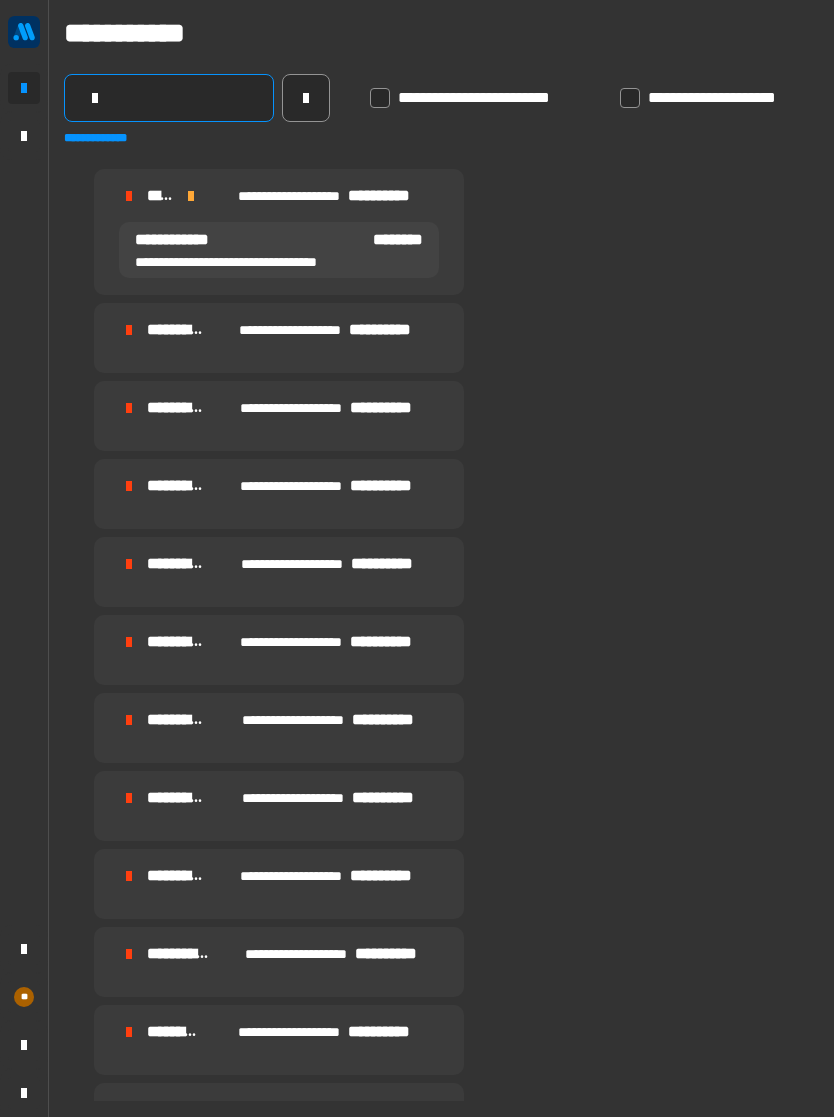click 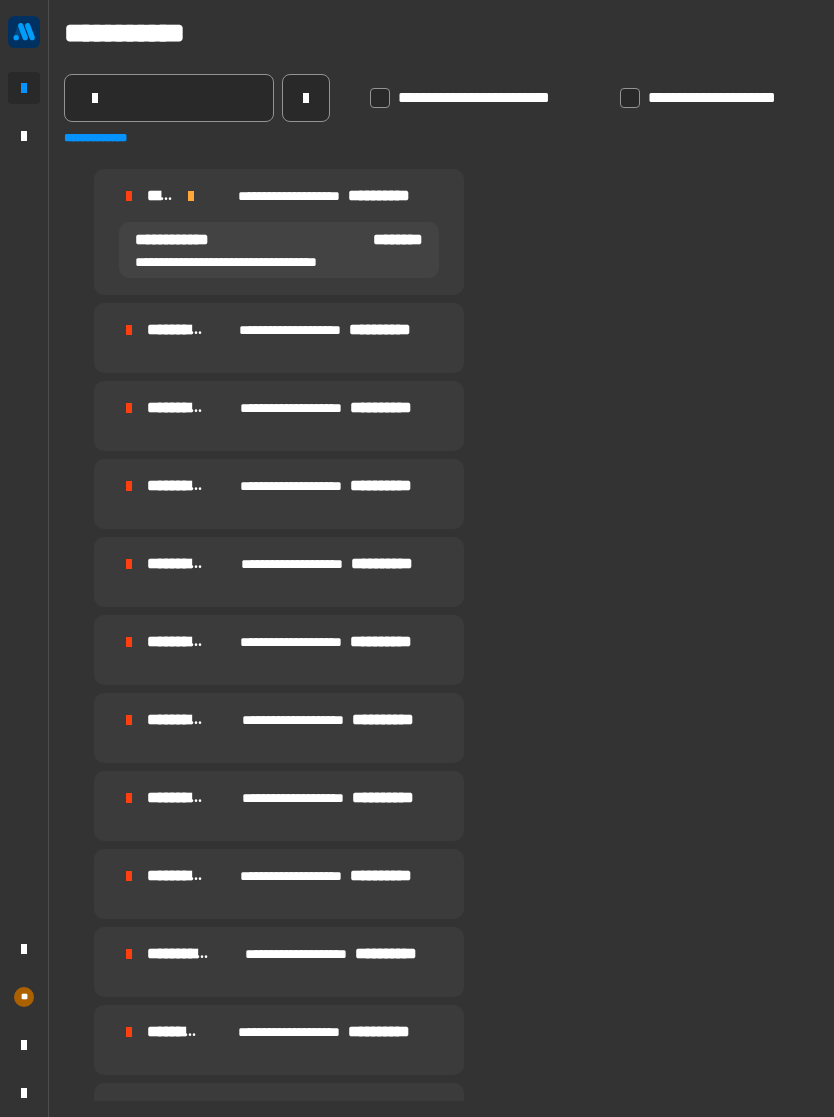 click 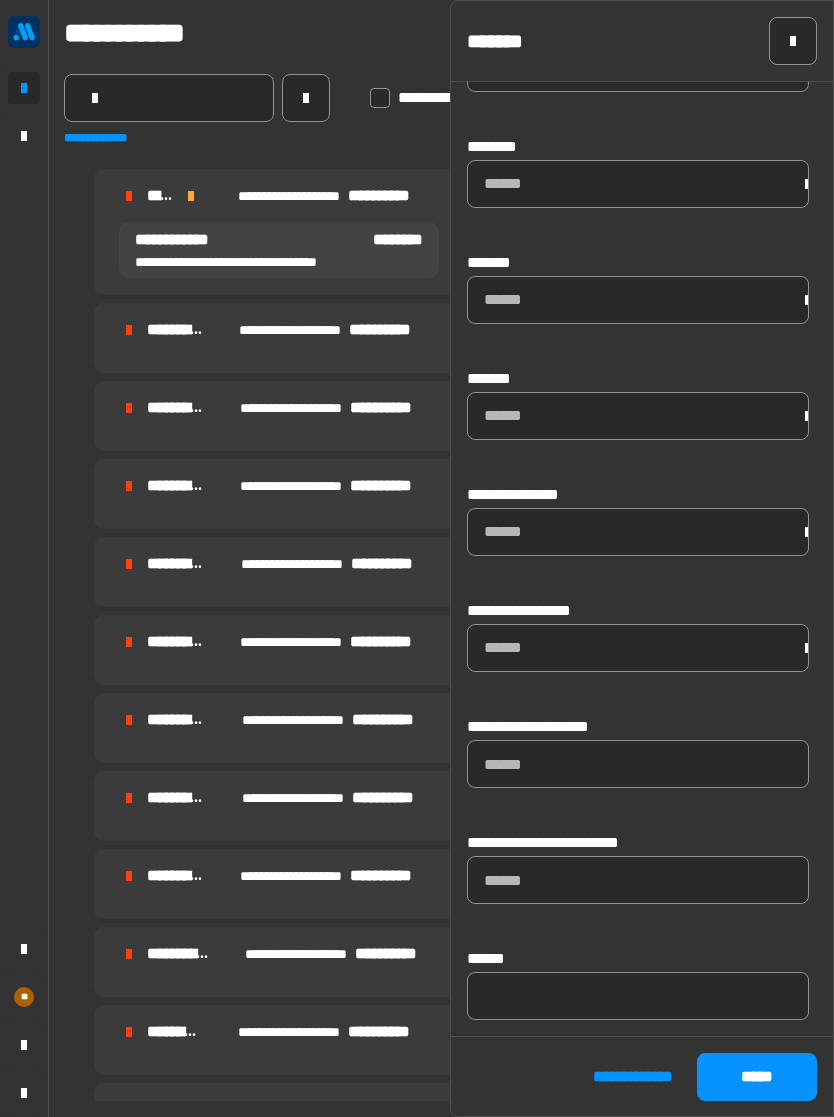 scroll, scrollTop: 1006, scrollLeft: 0, axis: vertical 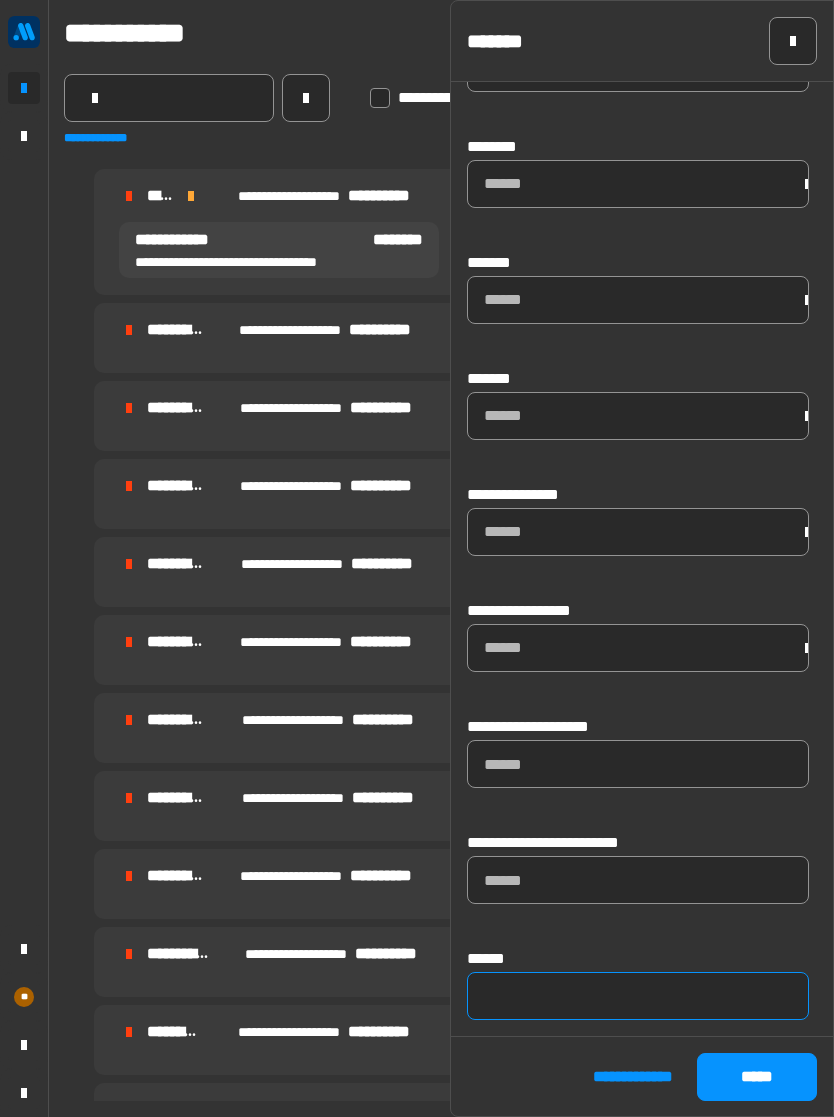 click 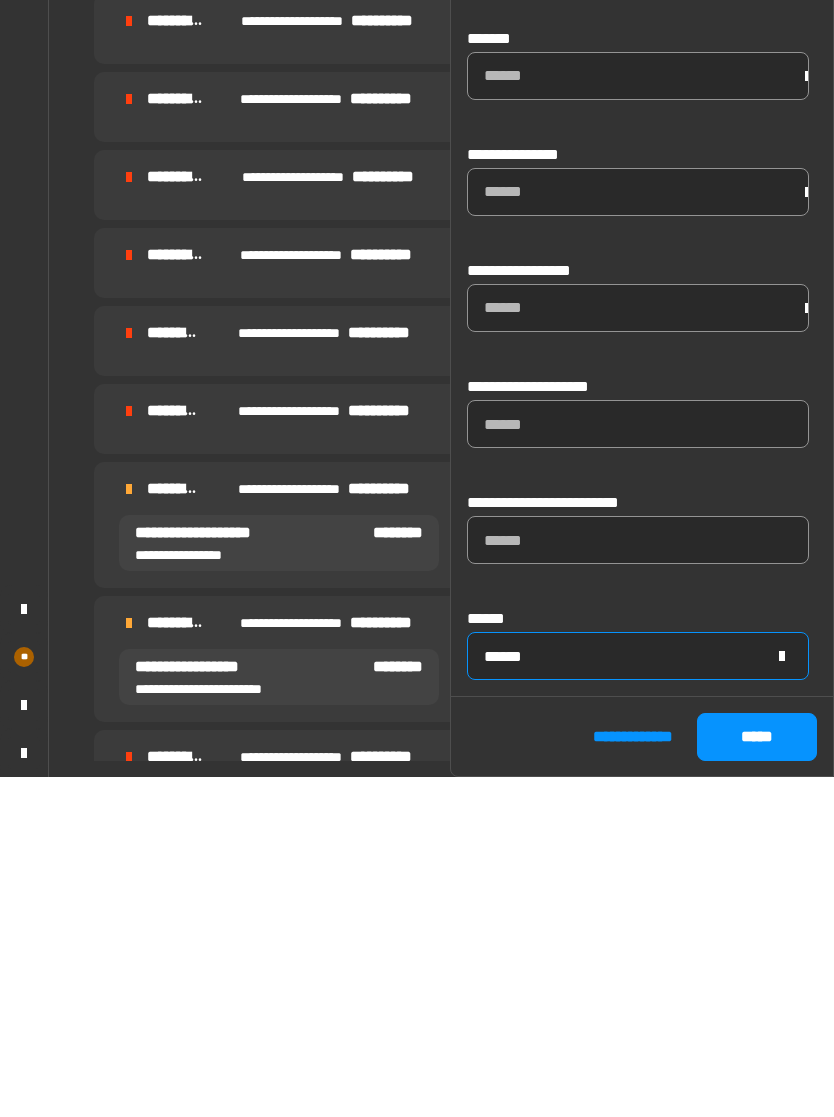 type on "******" 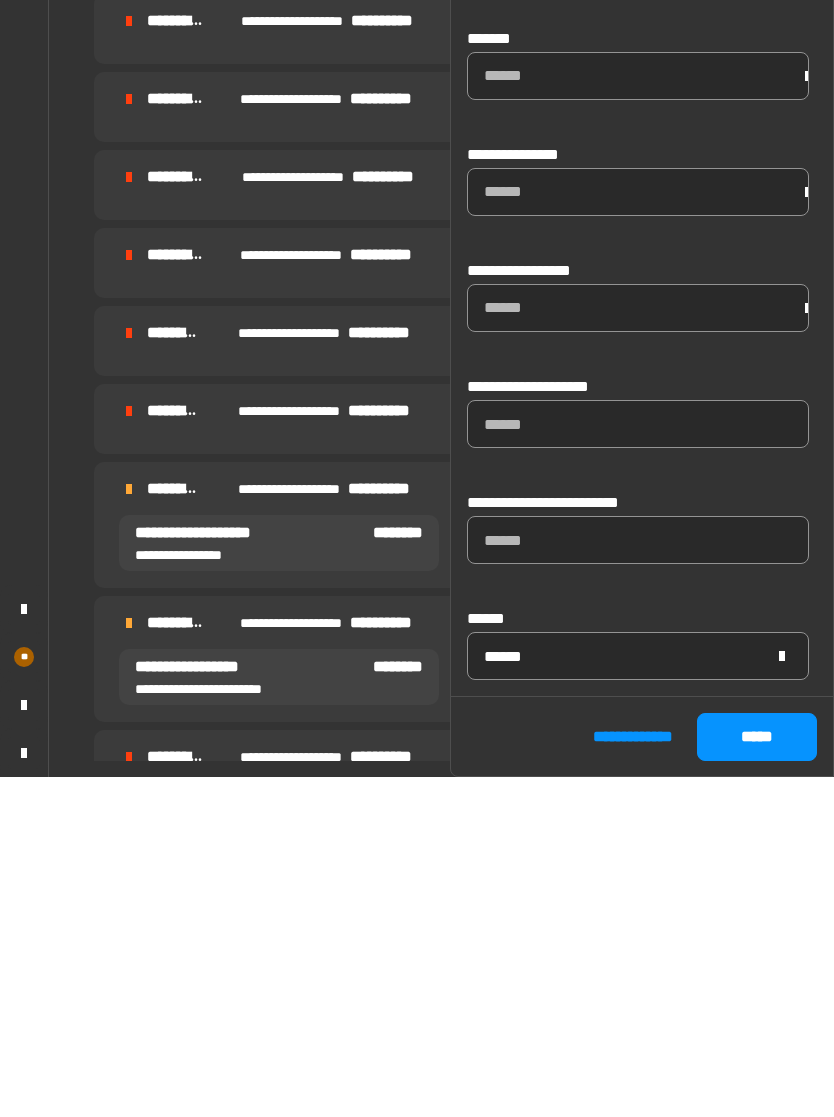 click on "*****" 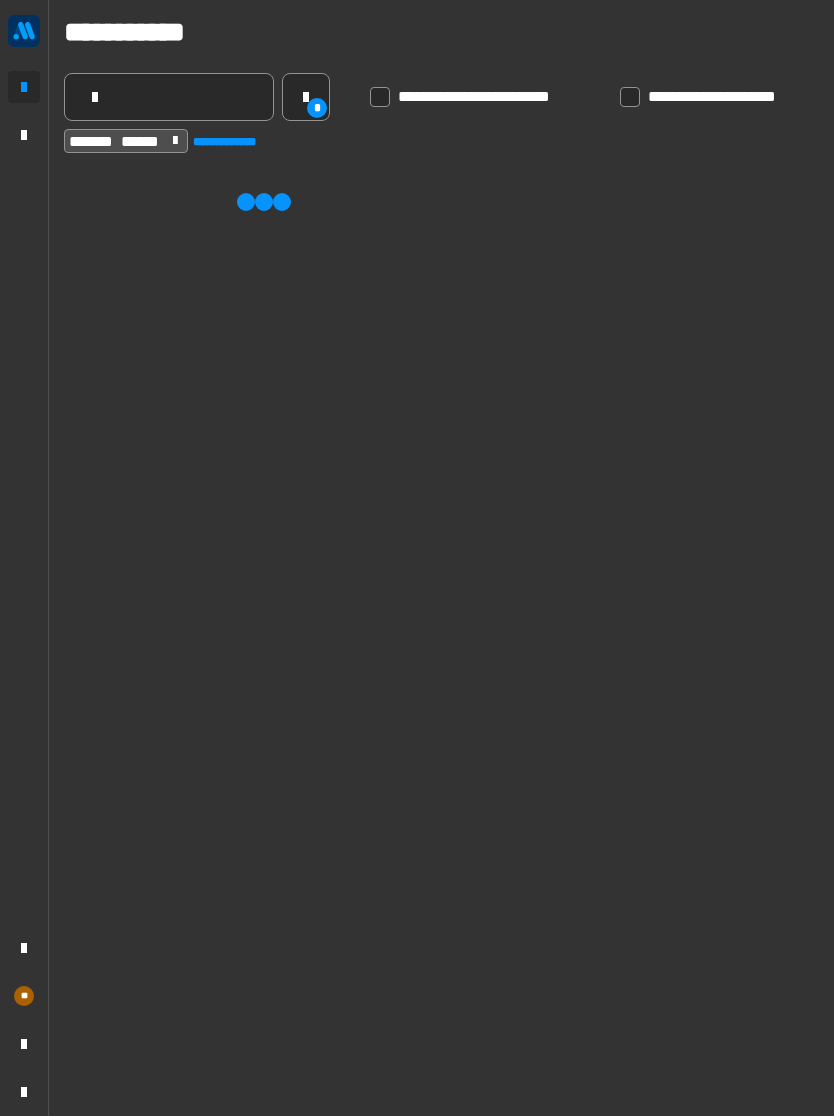 scroll, scrollTop: 988, scrollLeft: 0, axis: vertical 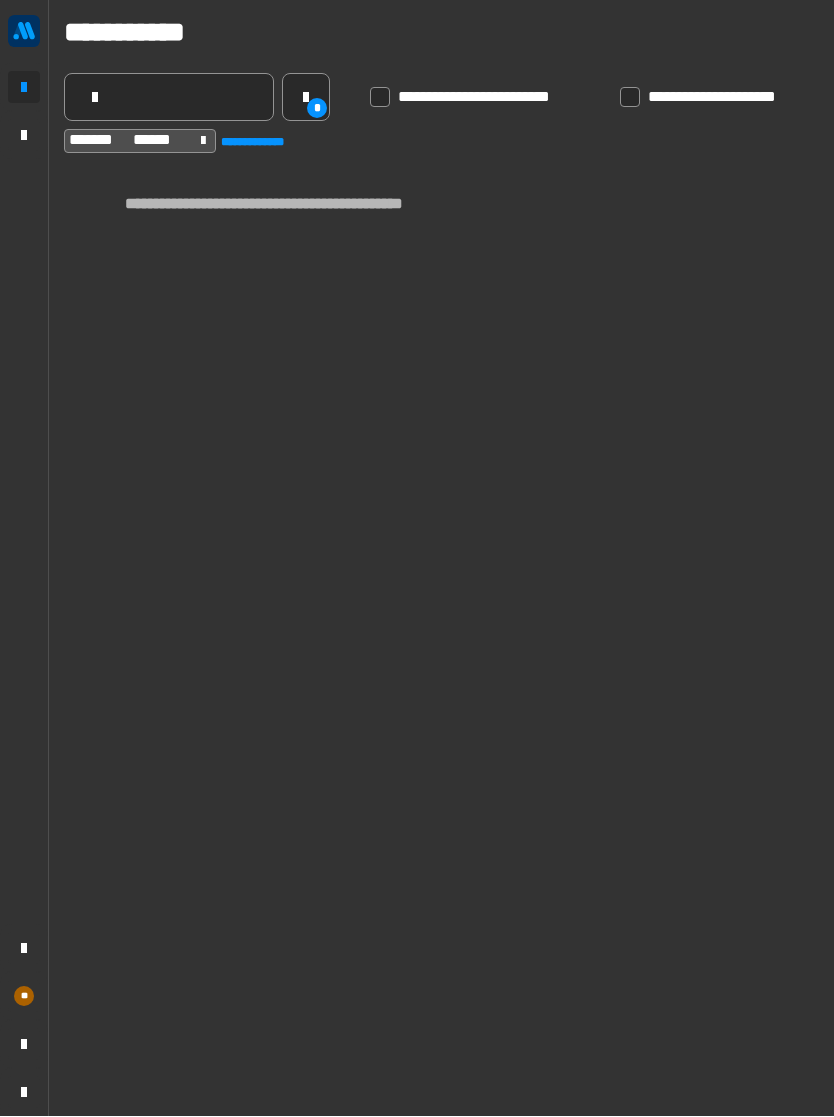 click 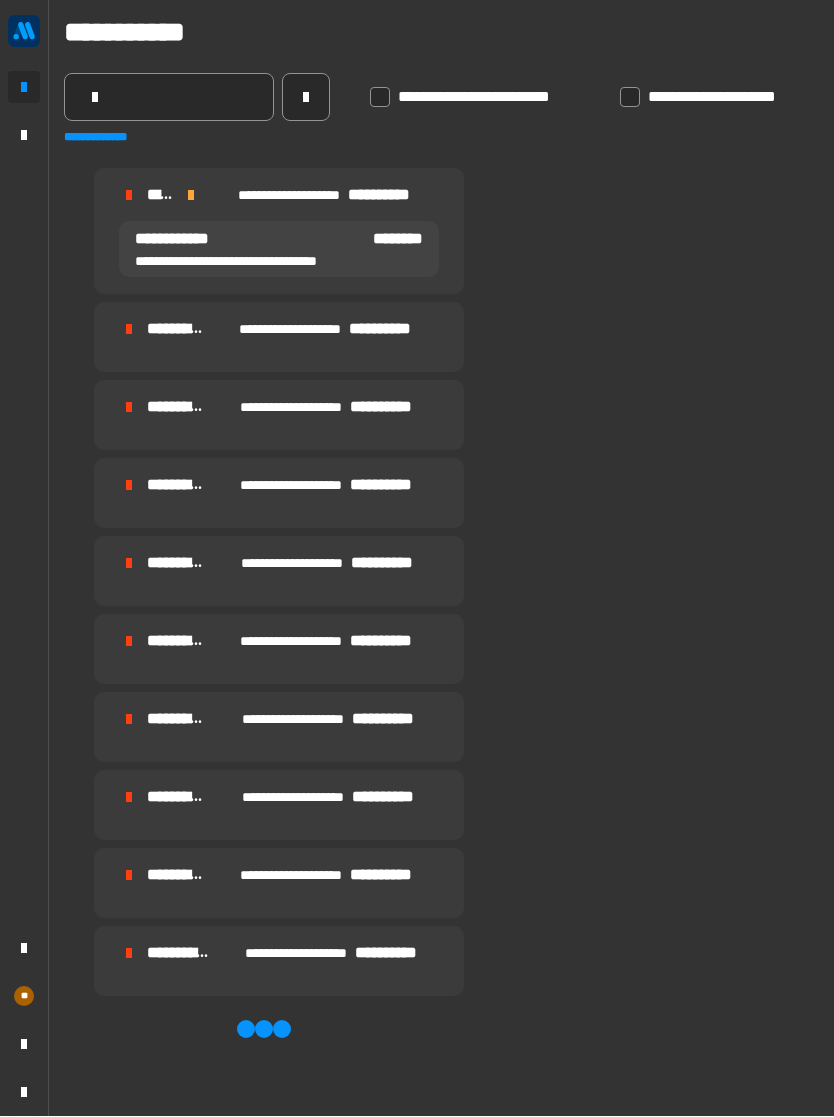 click 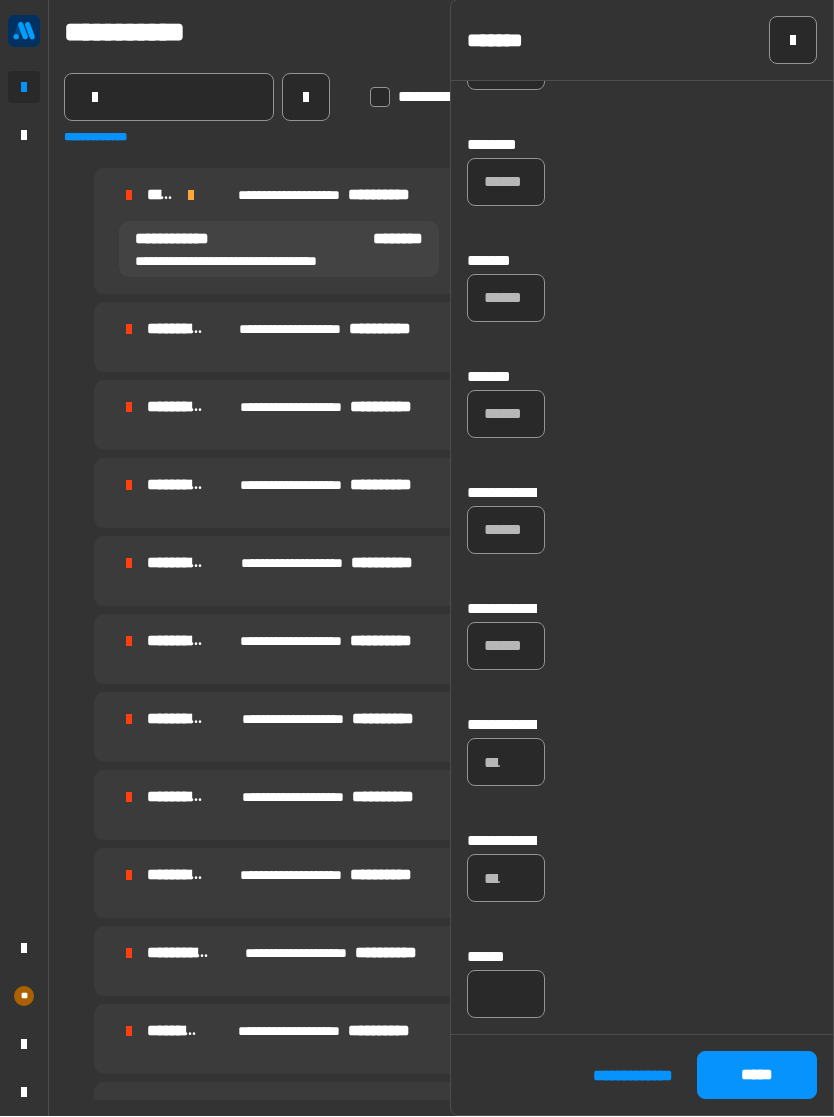 scroll, scrollTop: 1006, scrollLeft: 0, axis: vertical 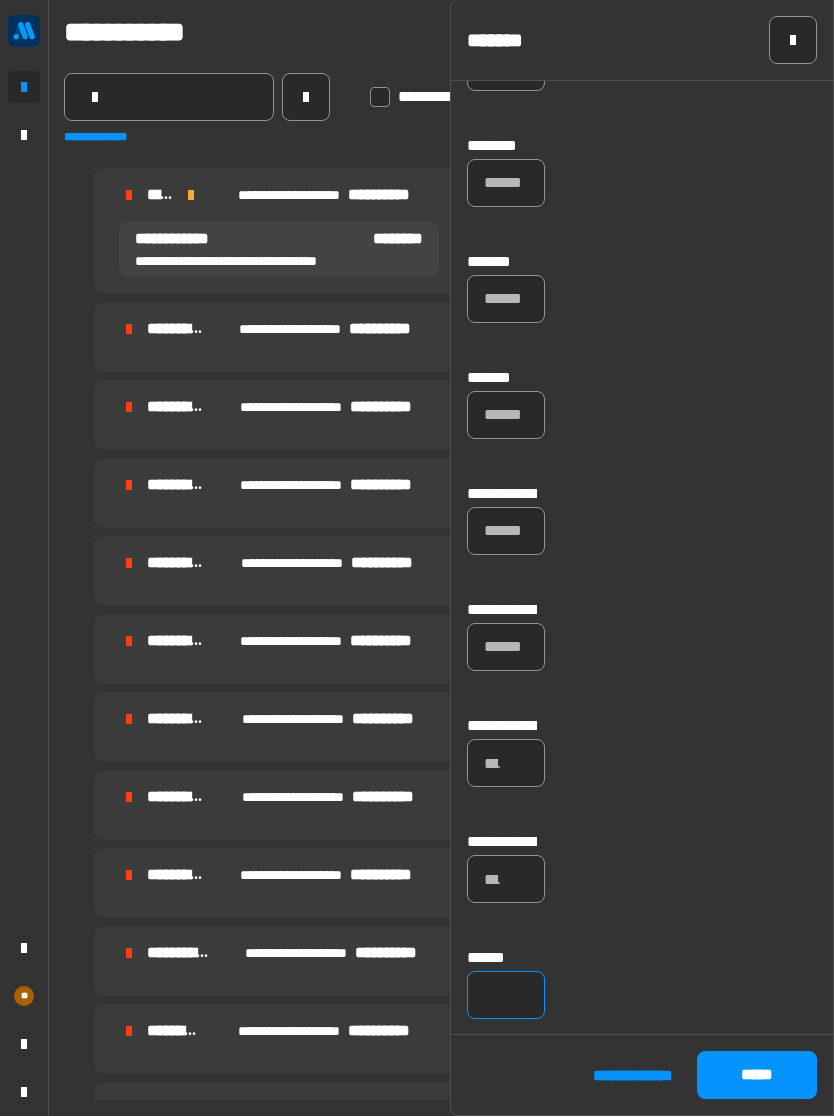 click 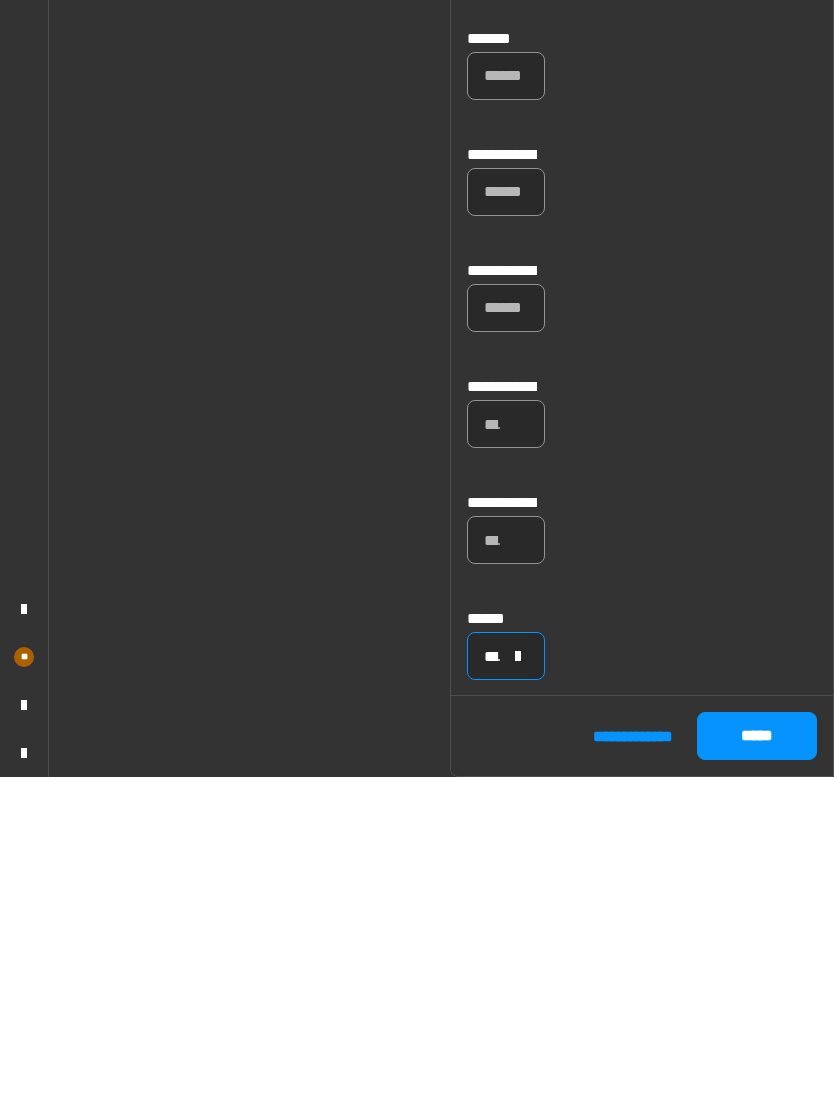 type on "******" 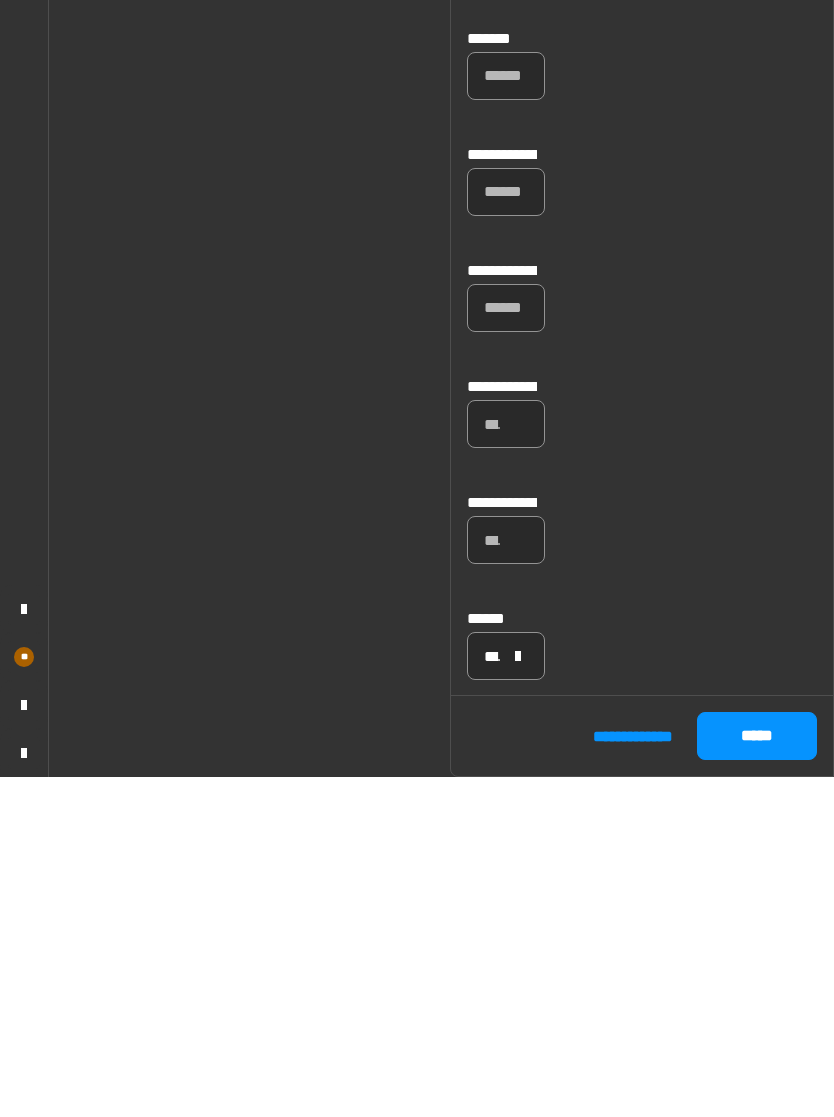 click on "*****" 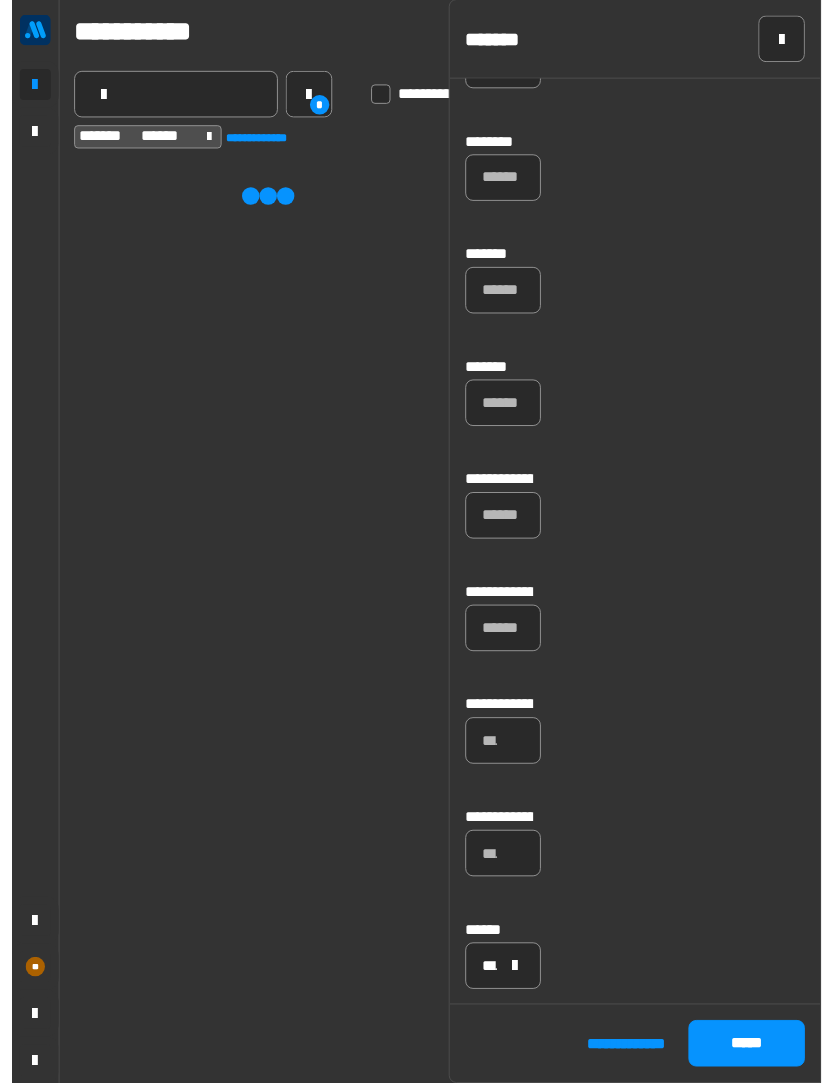 scroll, scrollTop: 988, scrollLeft: 0, axis: vertical 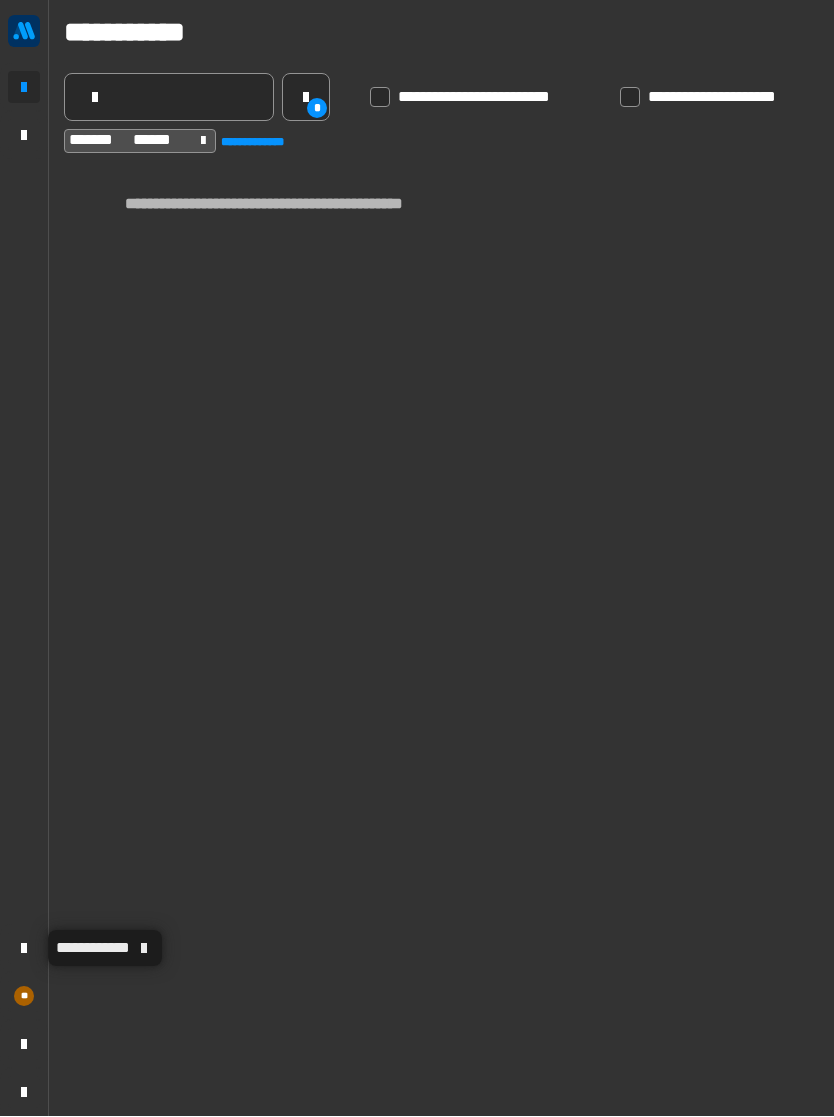 click on "**********" at bounding box center [93, 948] 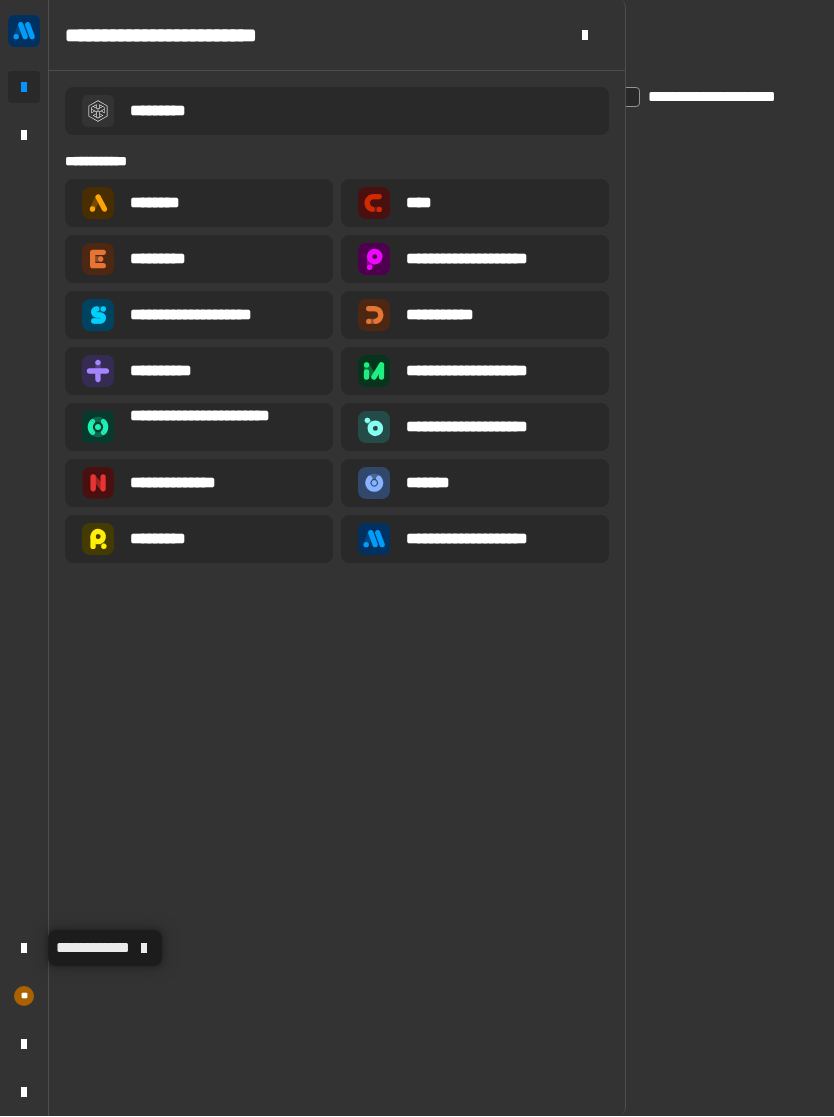 click on "**********" at bounding box center (491, 540) 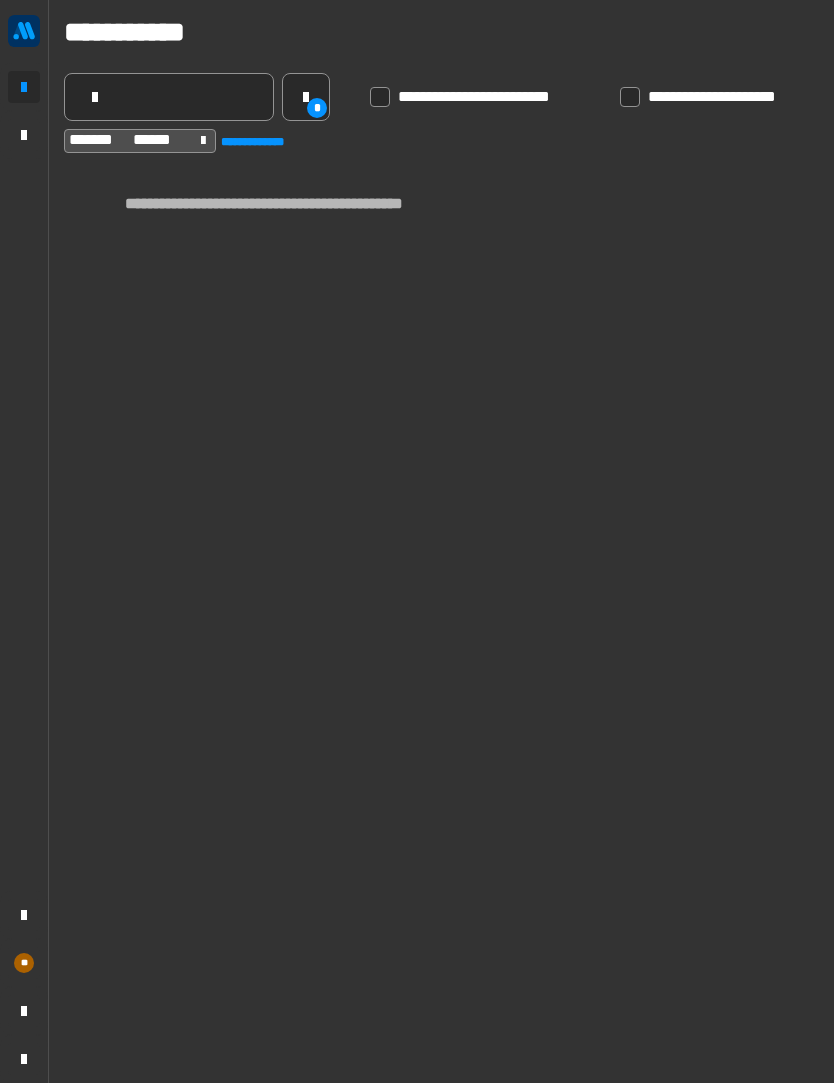 click 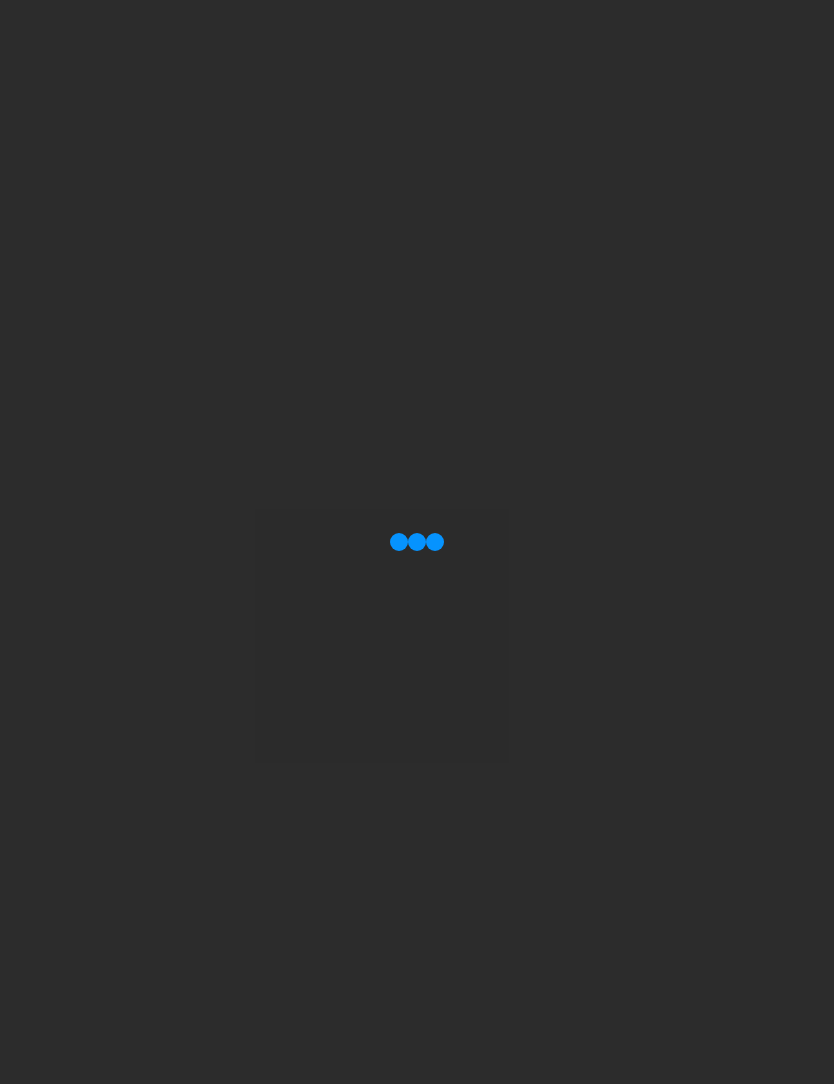 scroll, scrollTop: 0, scrollLeft: 0, axis: both 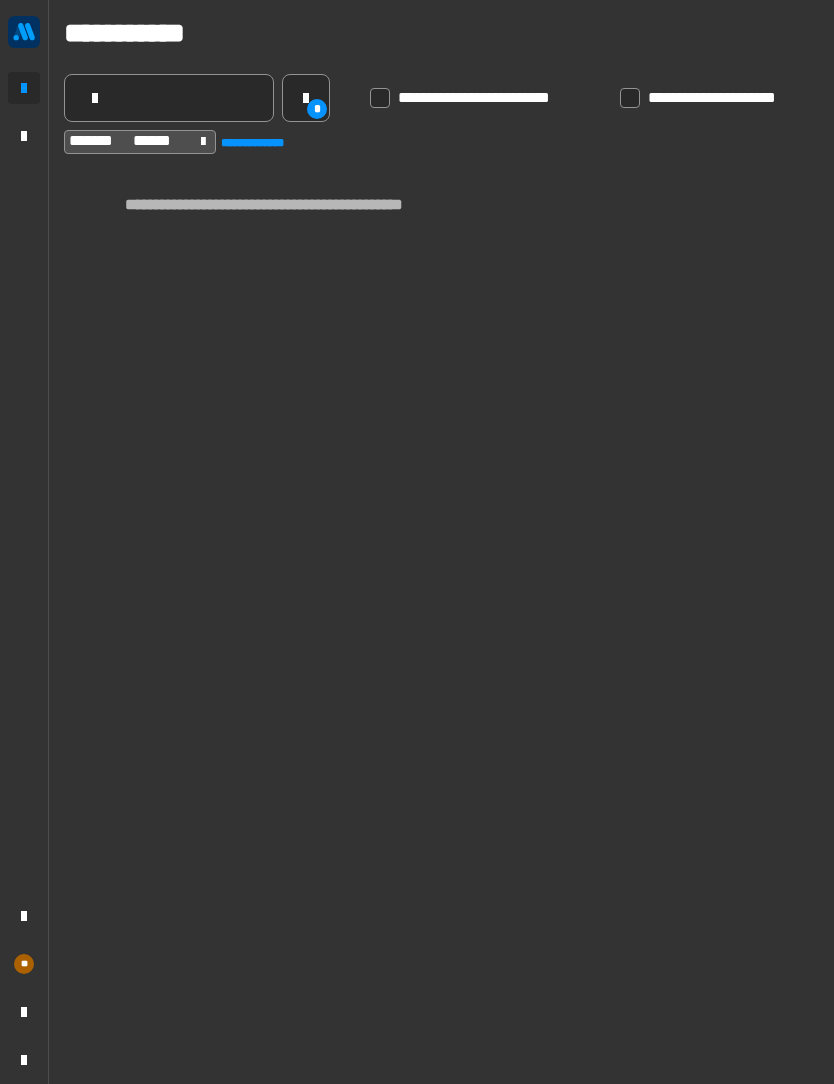 click 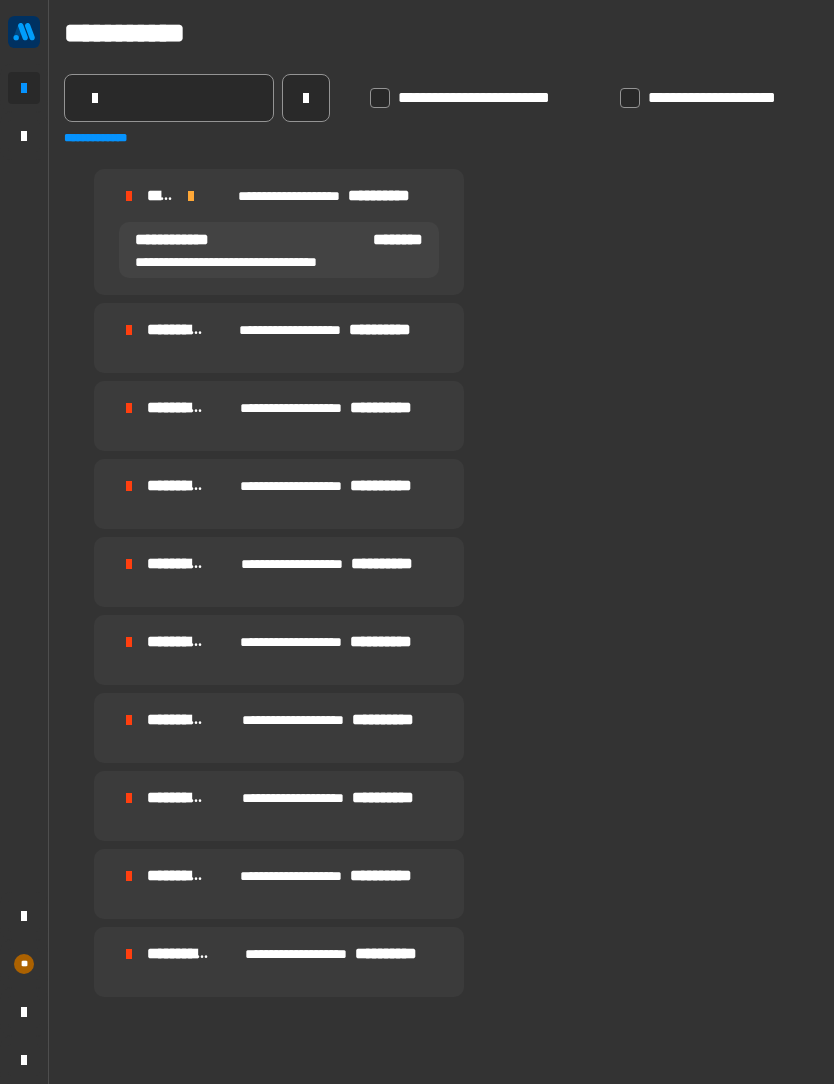 click 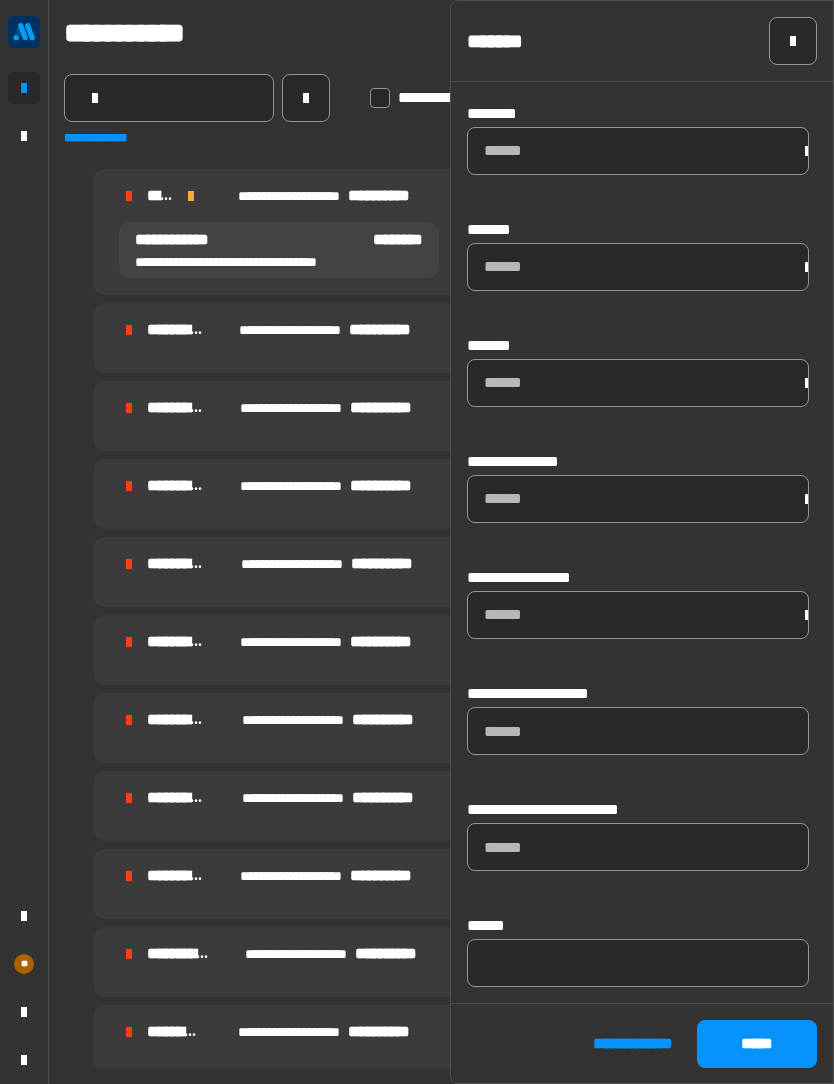 scroll, scrollTop: 1039, scrollLeft: 0, axis: vertical 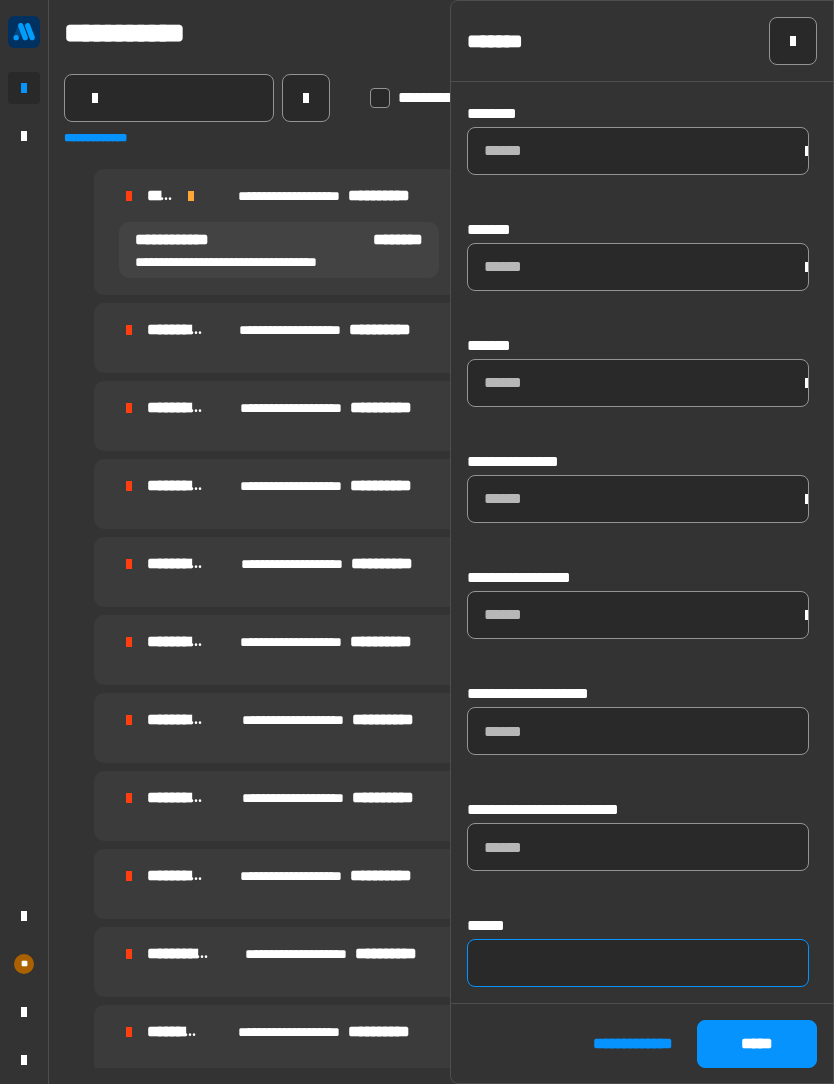 click 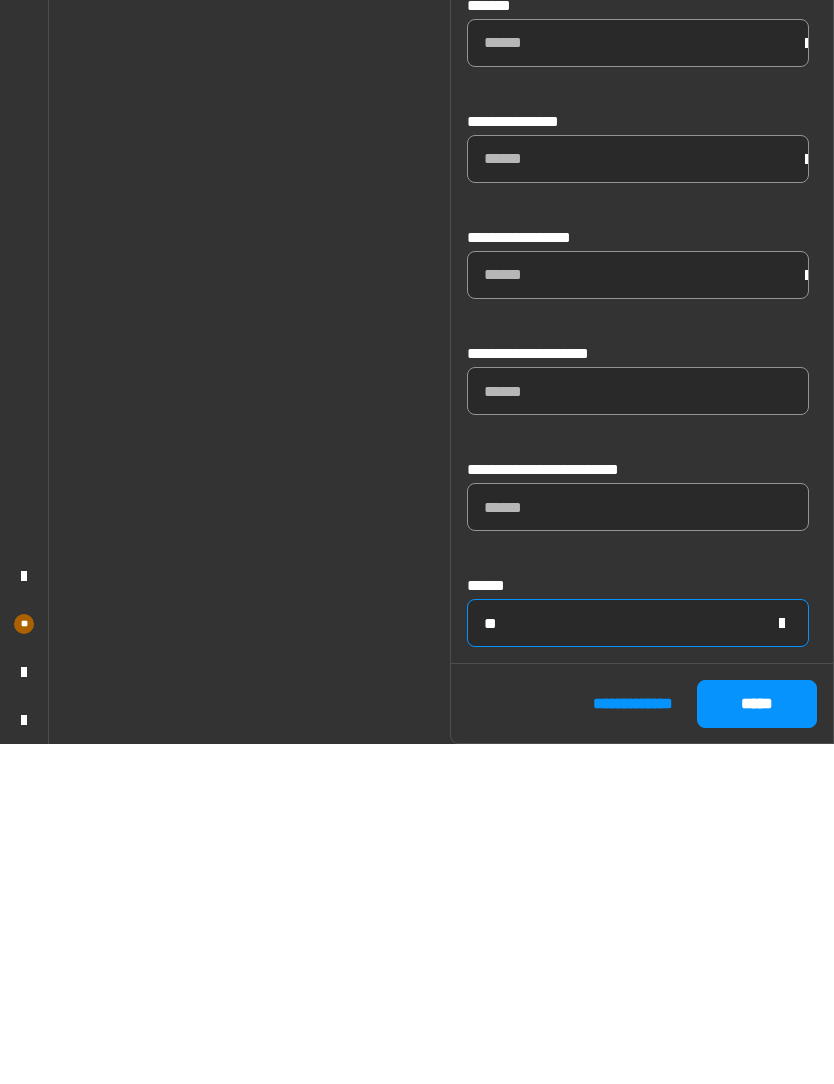type on "**" 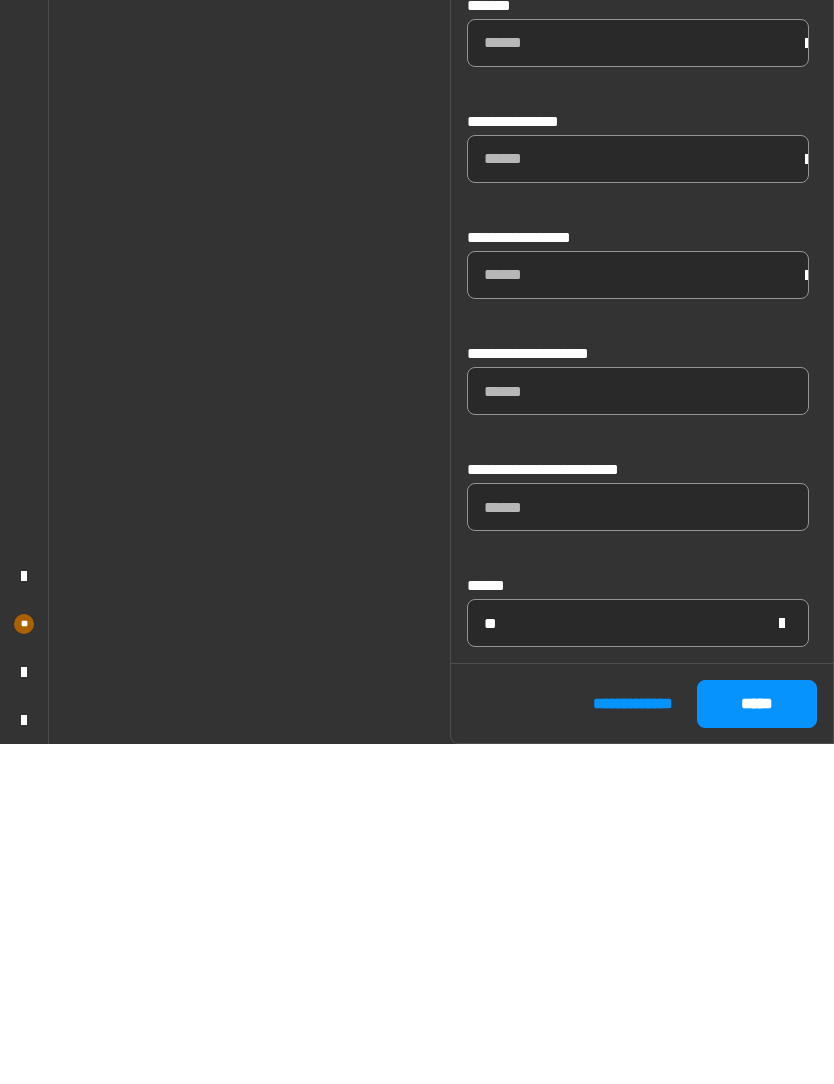 click on "*****" 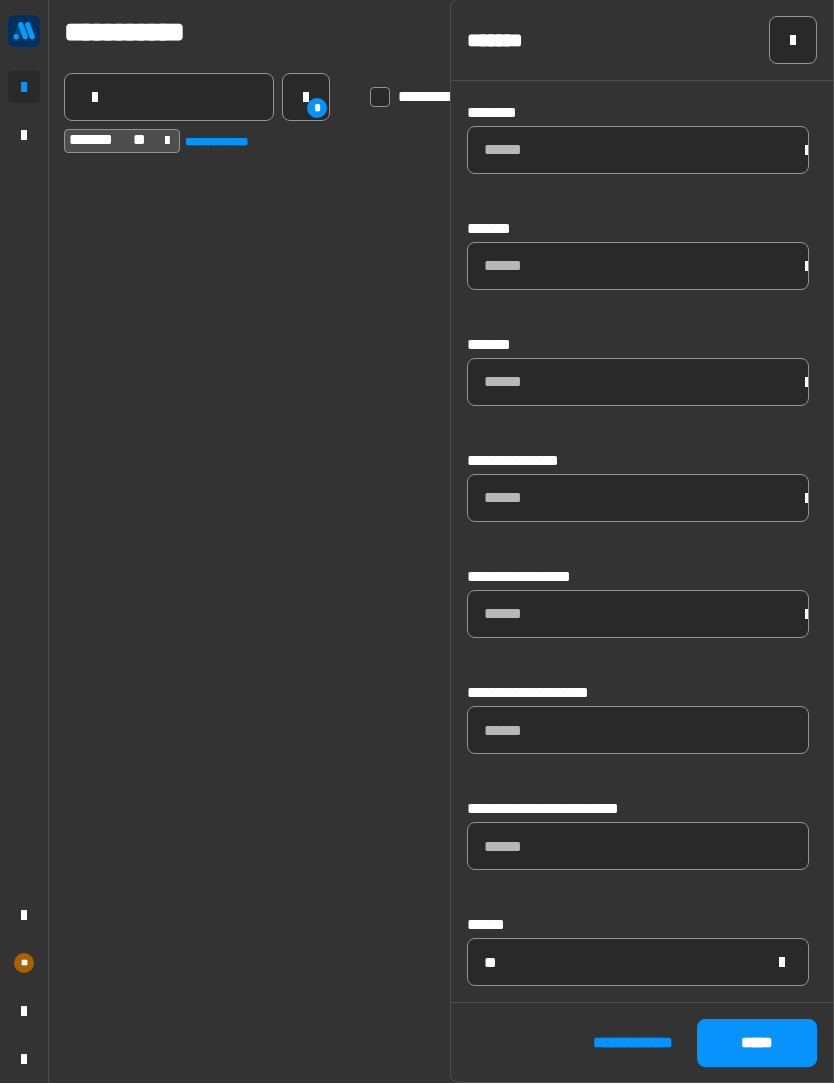 scroll, scrollTop: 1021, scrollLeft: 0, axis: vertical 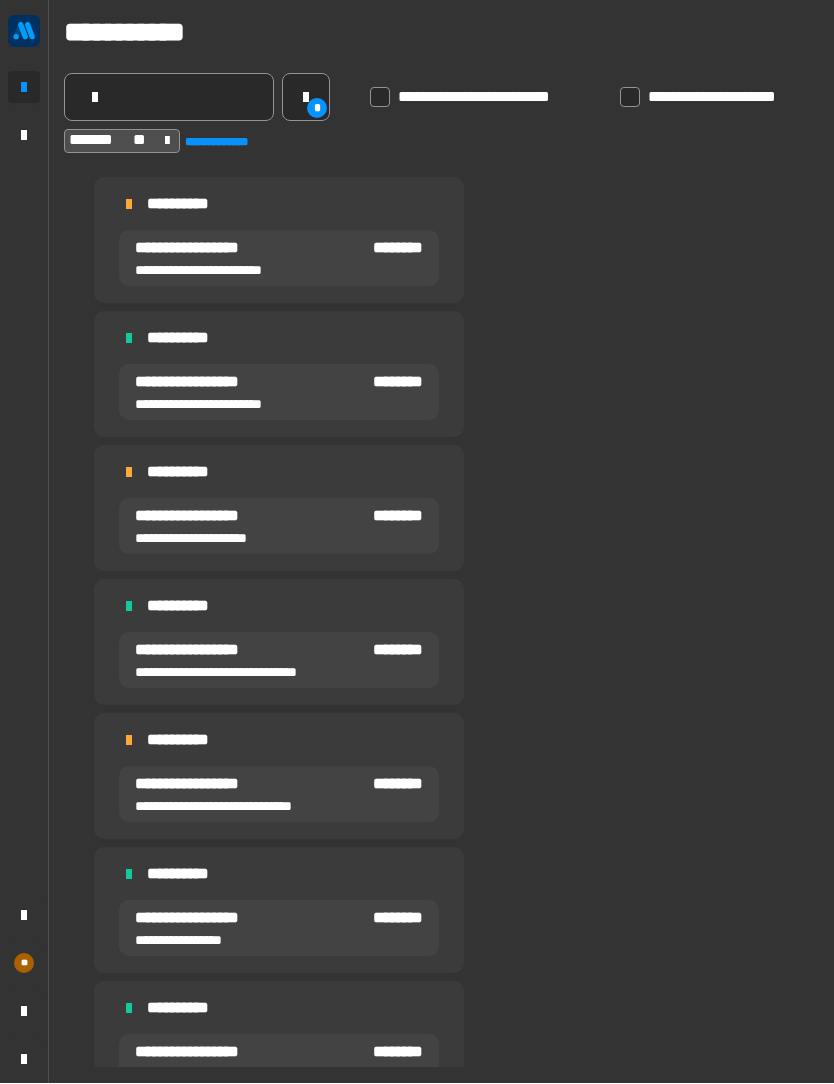 click on "**********" at bounding box center [279, 241] 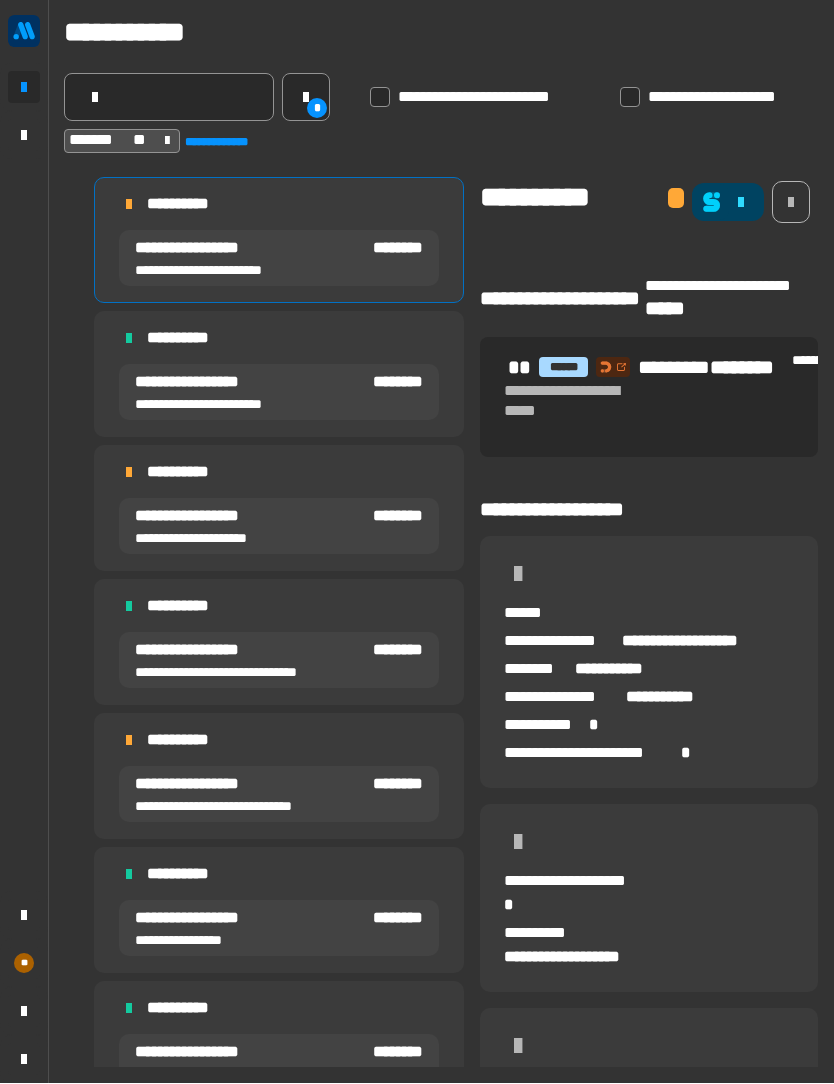 scroll, scrollTop: 0, scrollLeft: 0, axis: both 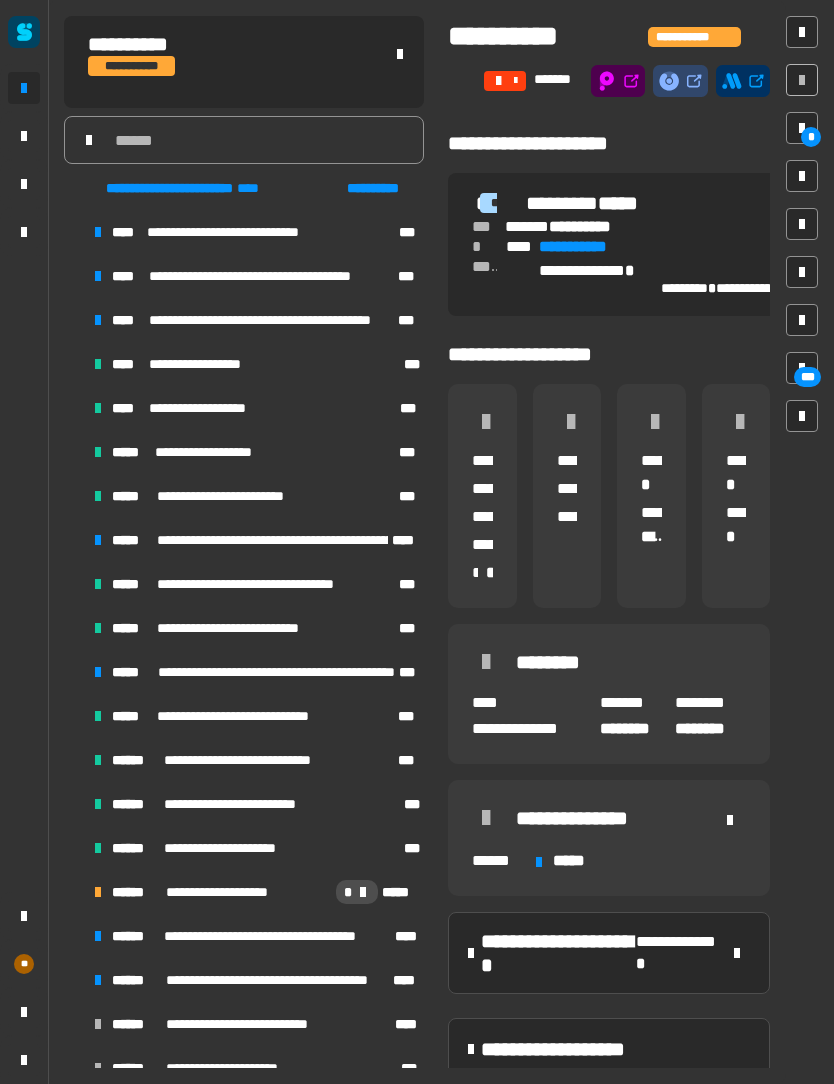 click on "**********" at bounding box center (284, 540) 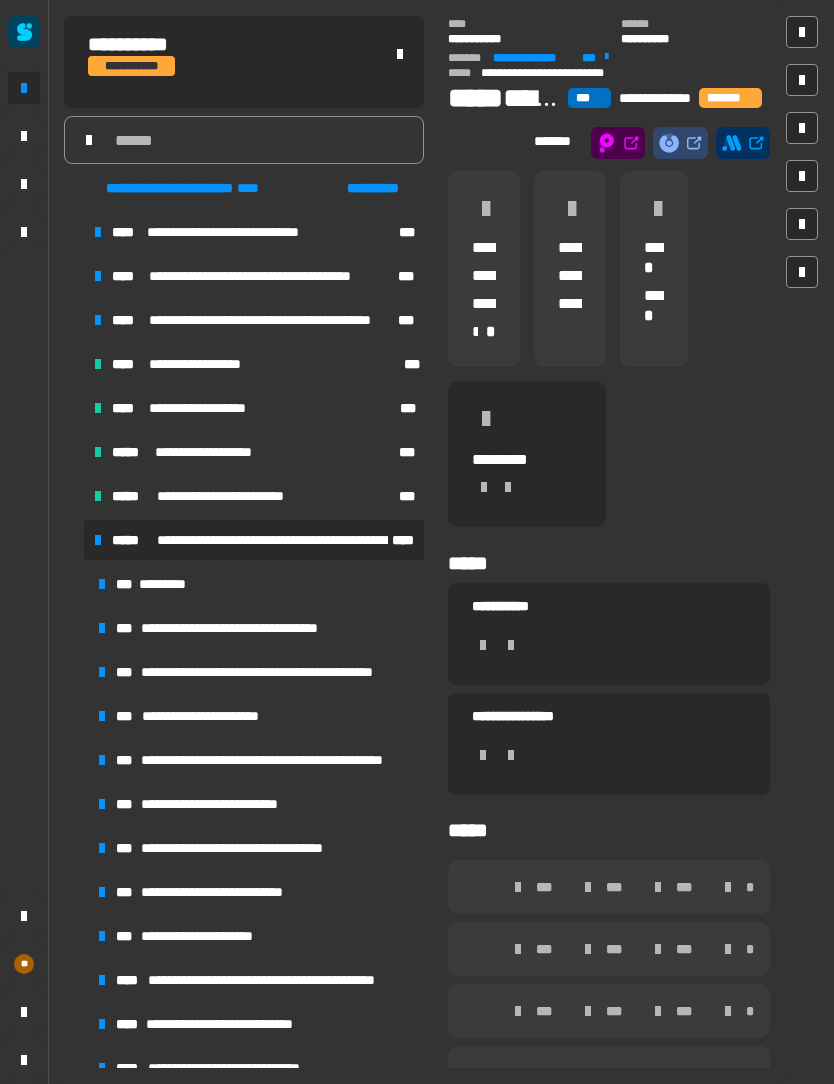 click at bounding box center [74, 540] 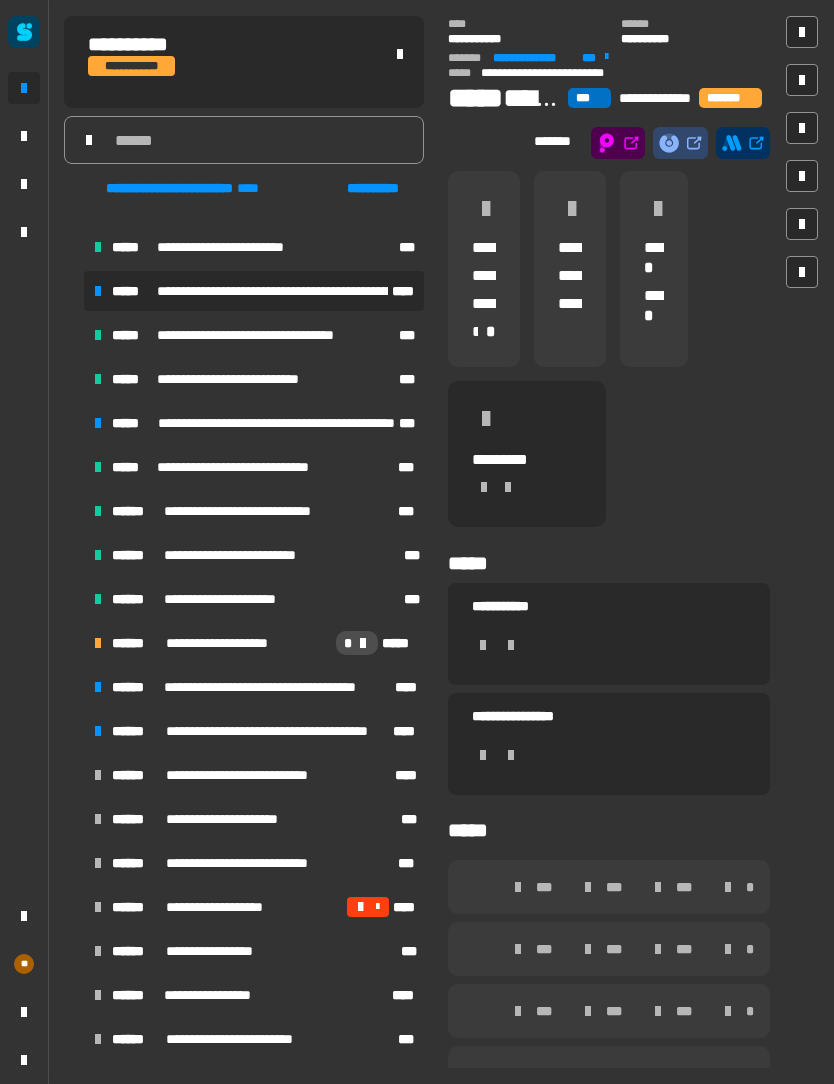scroll, scrollTop: 256, scrollLeft: 0, axis: vertical 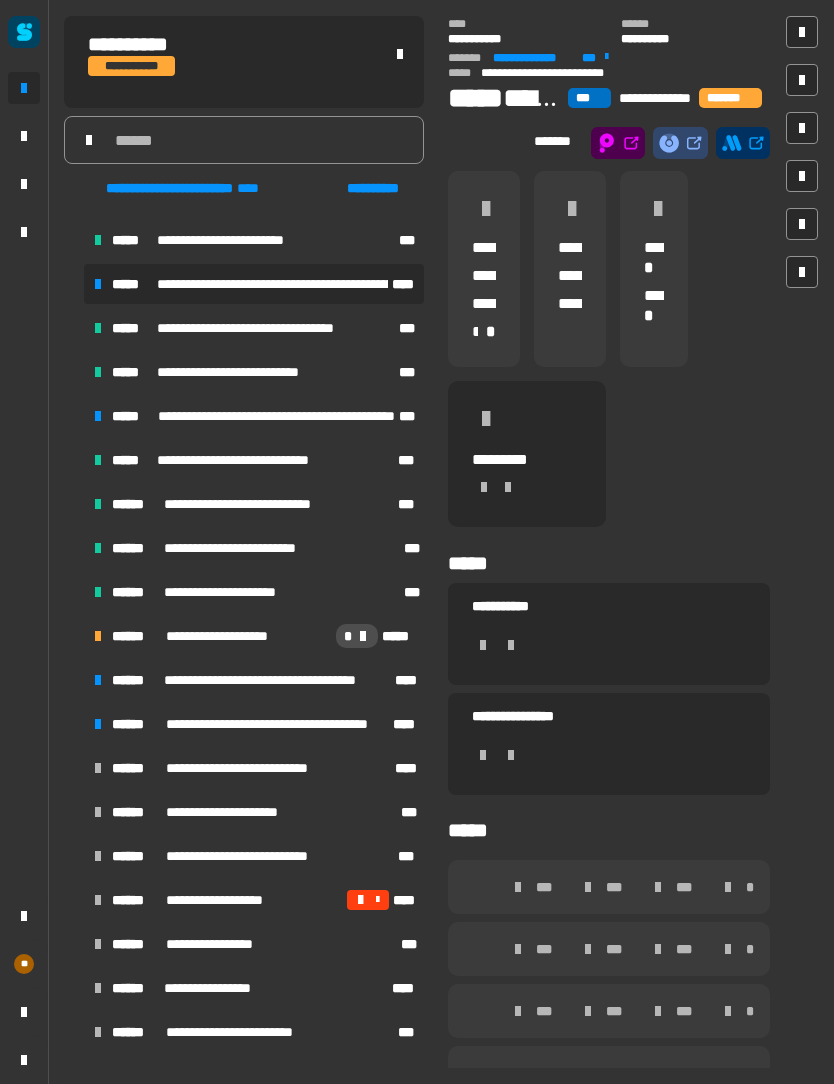 click at bounding box center [74, 636] 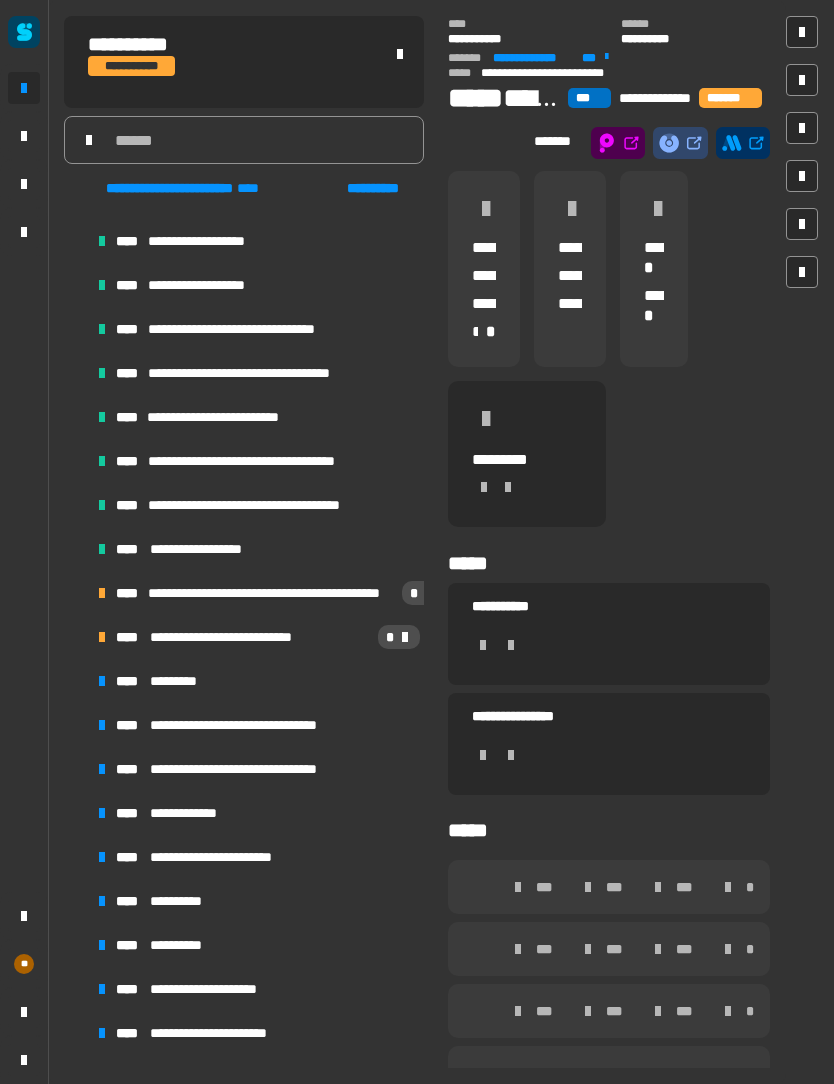 scroll, scrollTop: 1444, scrollLeft: 0, axis: vertical 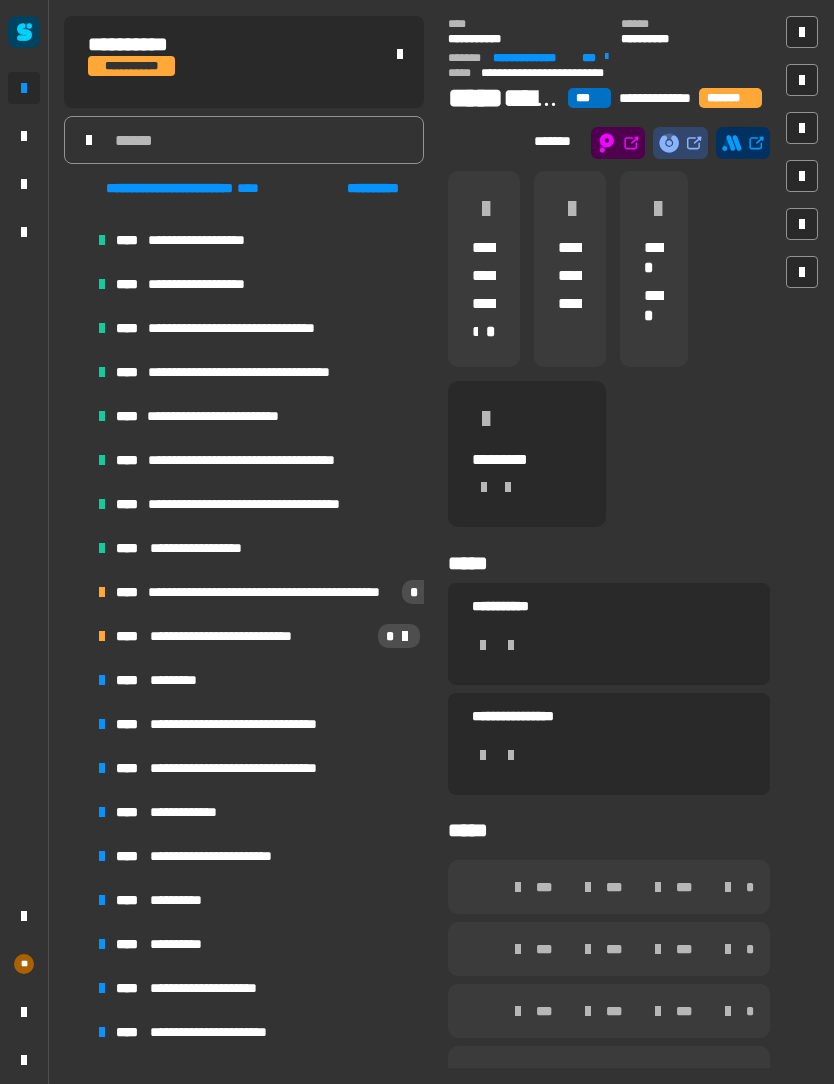 click on "**** [FIRST] [LAST]" at bounding box center [256, 592] 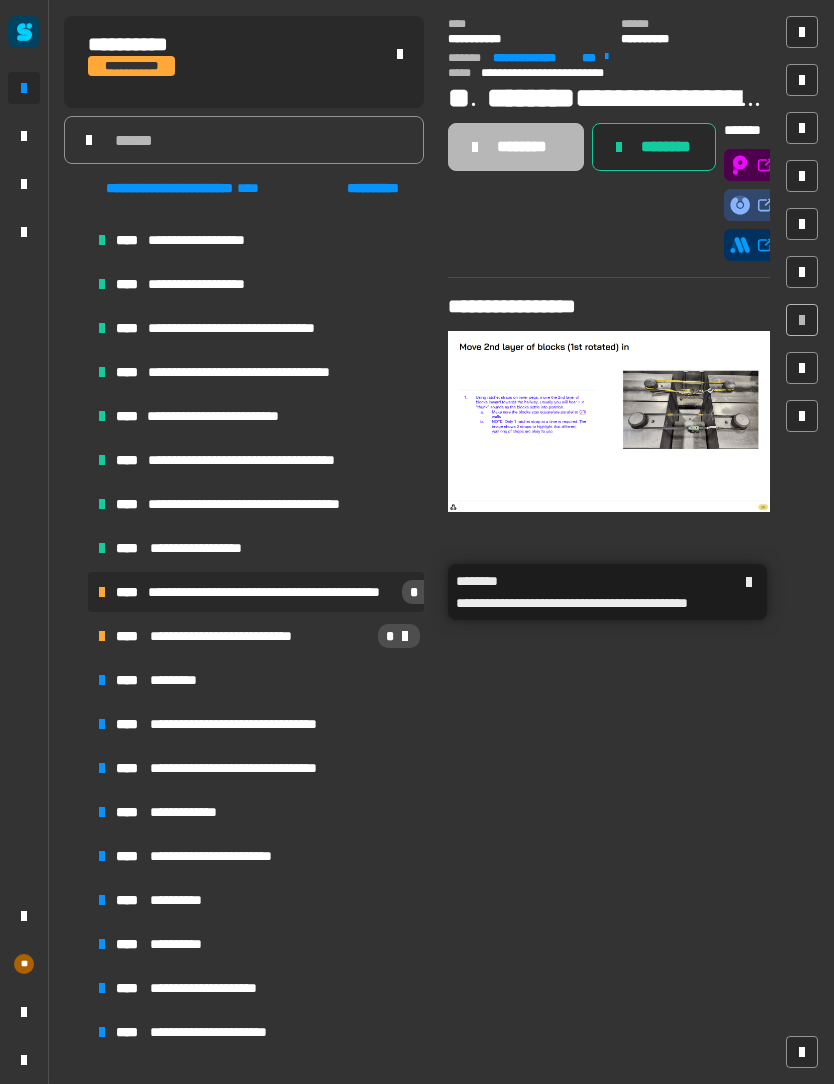 click on "********" 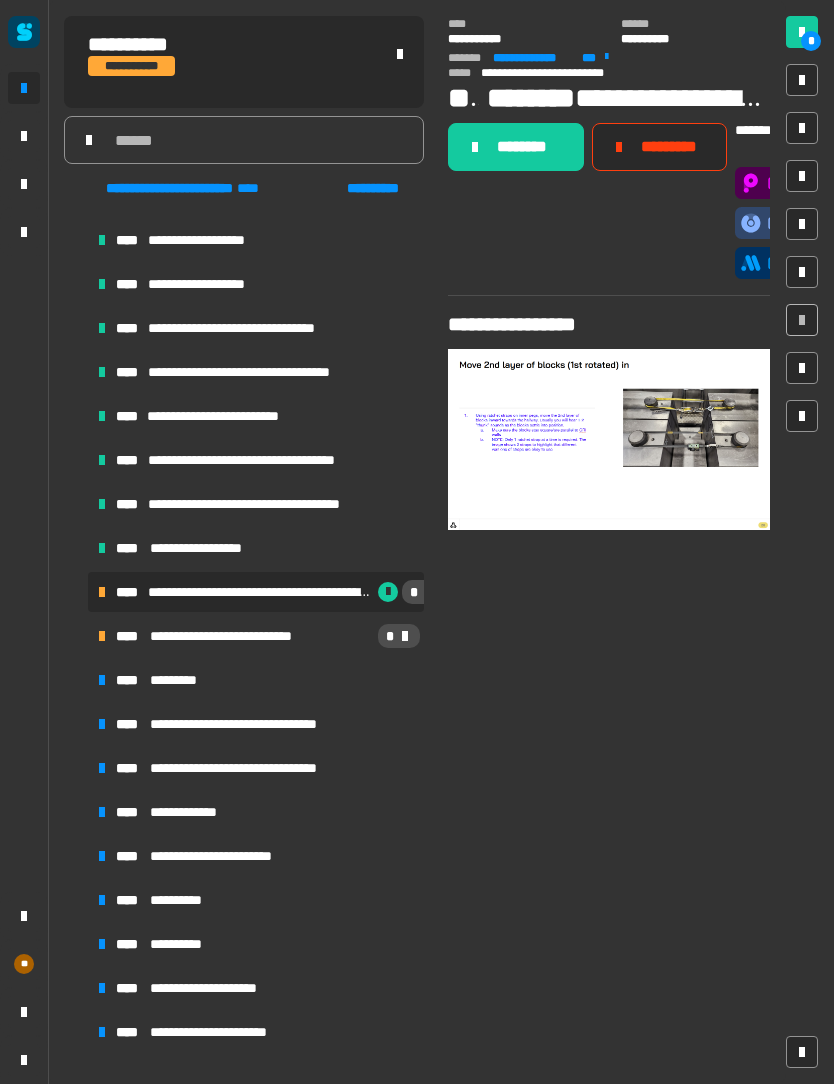 click on "*" at bounding box center (376, 636) 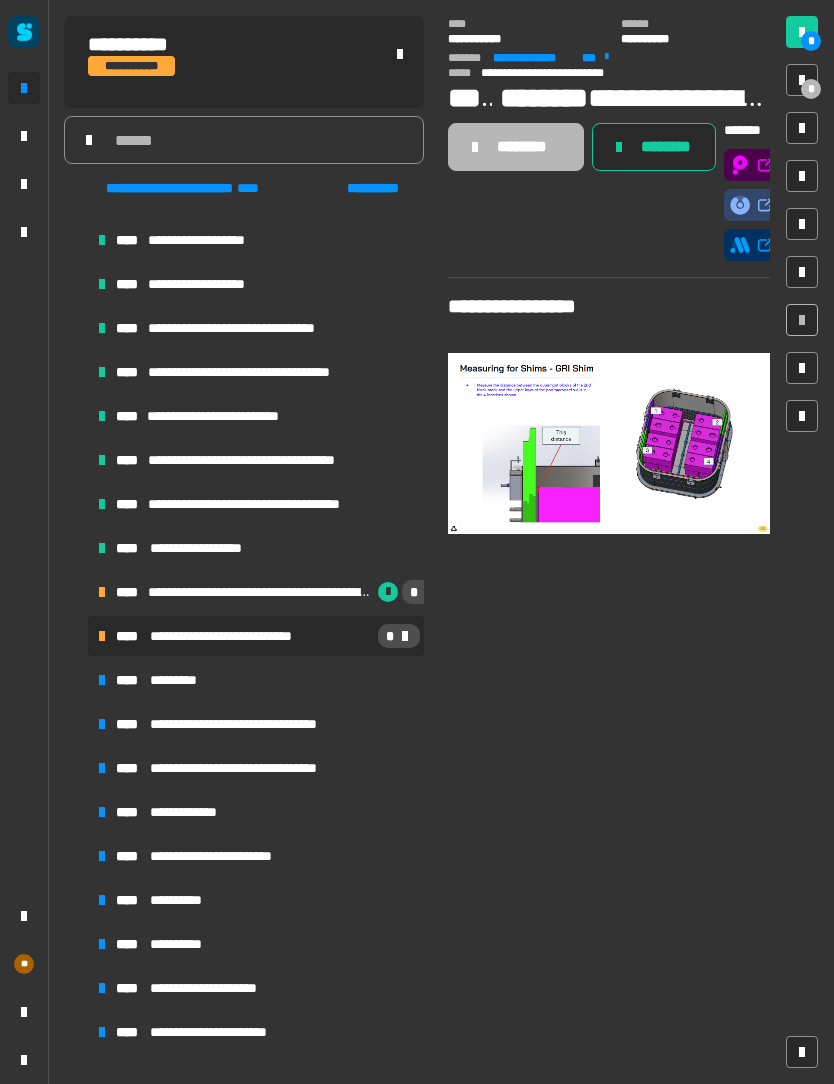 click on "**** *********" at bounding box center (256, 680) 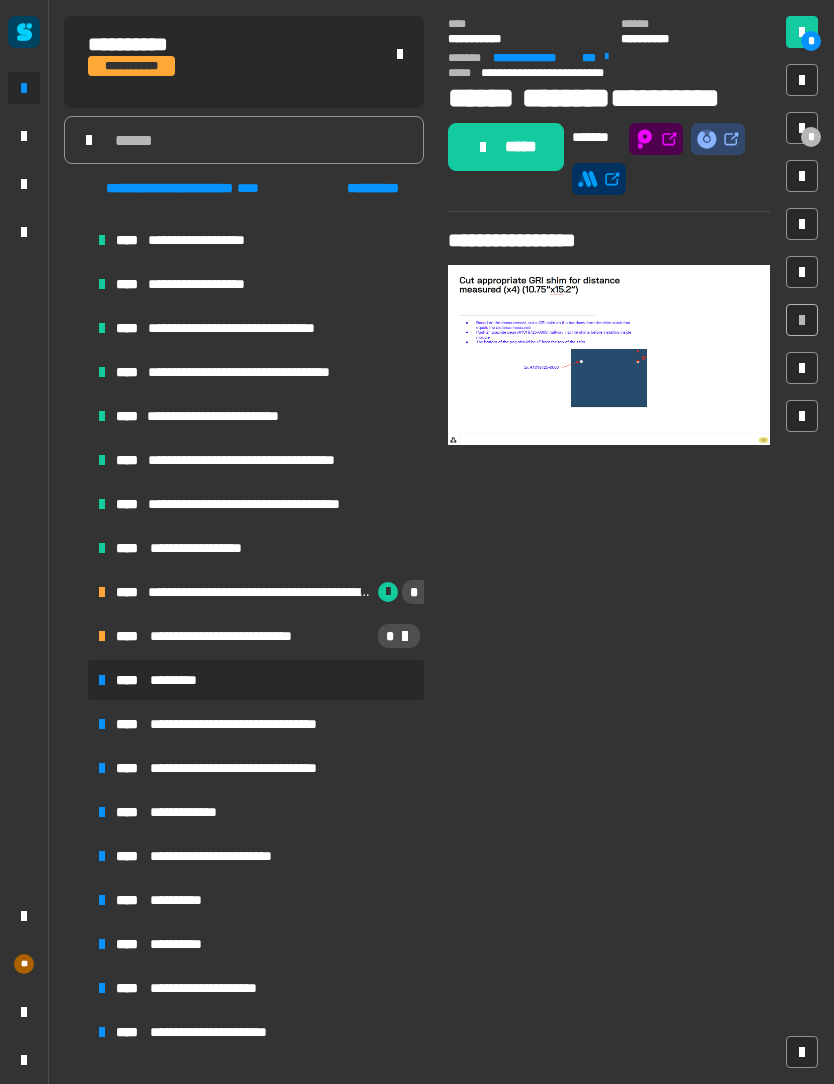 click on "**********" at bounding box center (256, 724) 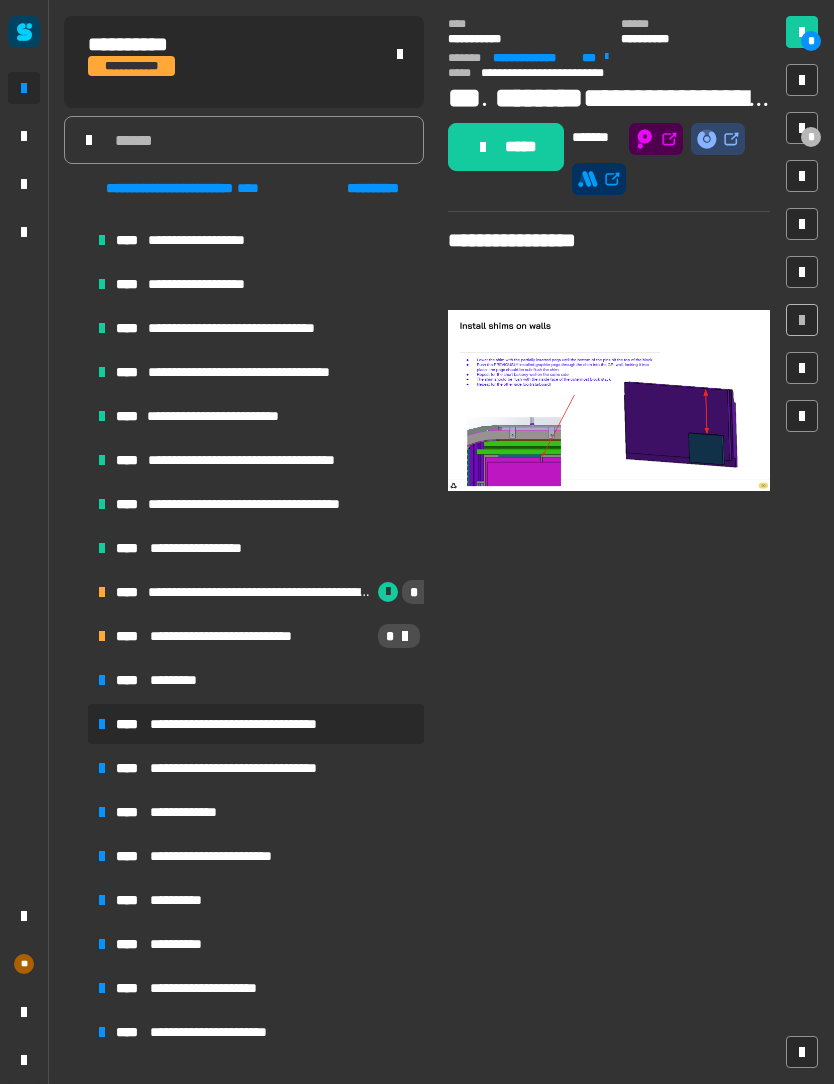 click on "**********" at bounding box center (256, 768) 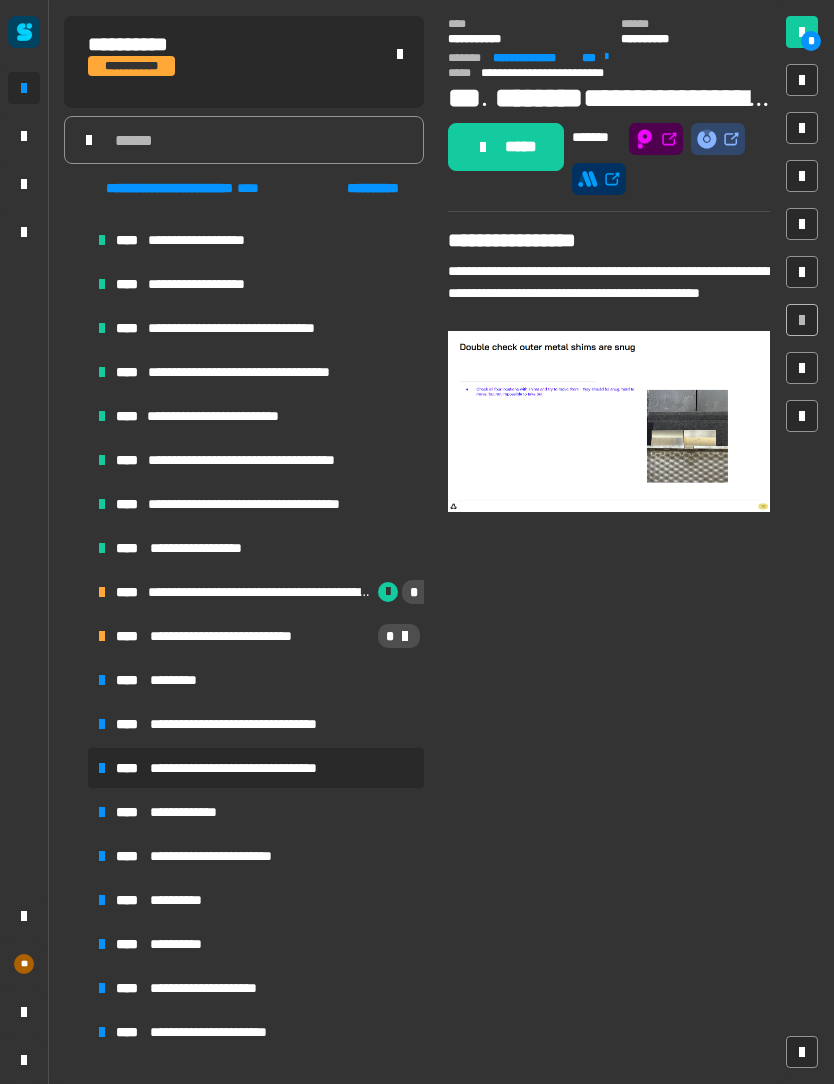 click on "**** [NAME]" at bounding box center (256, 812) 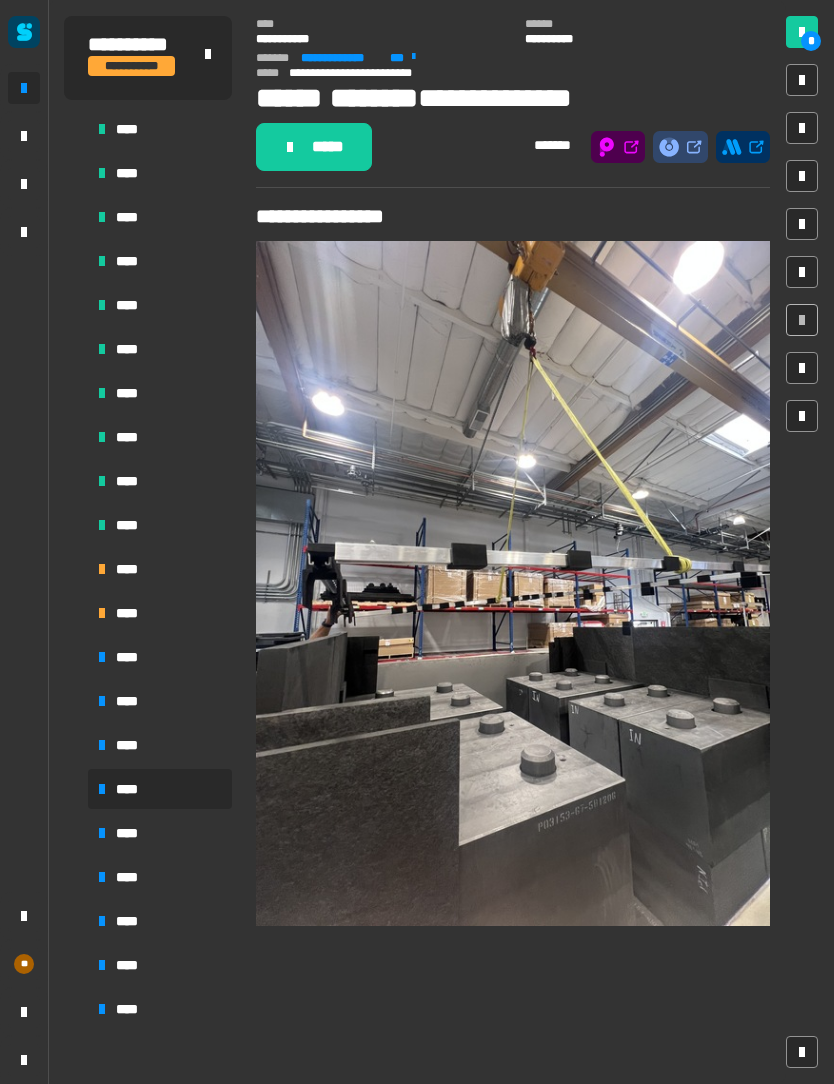 scroll, scrollTop: 1362, scrollLeft: 0, axis: vertical 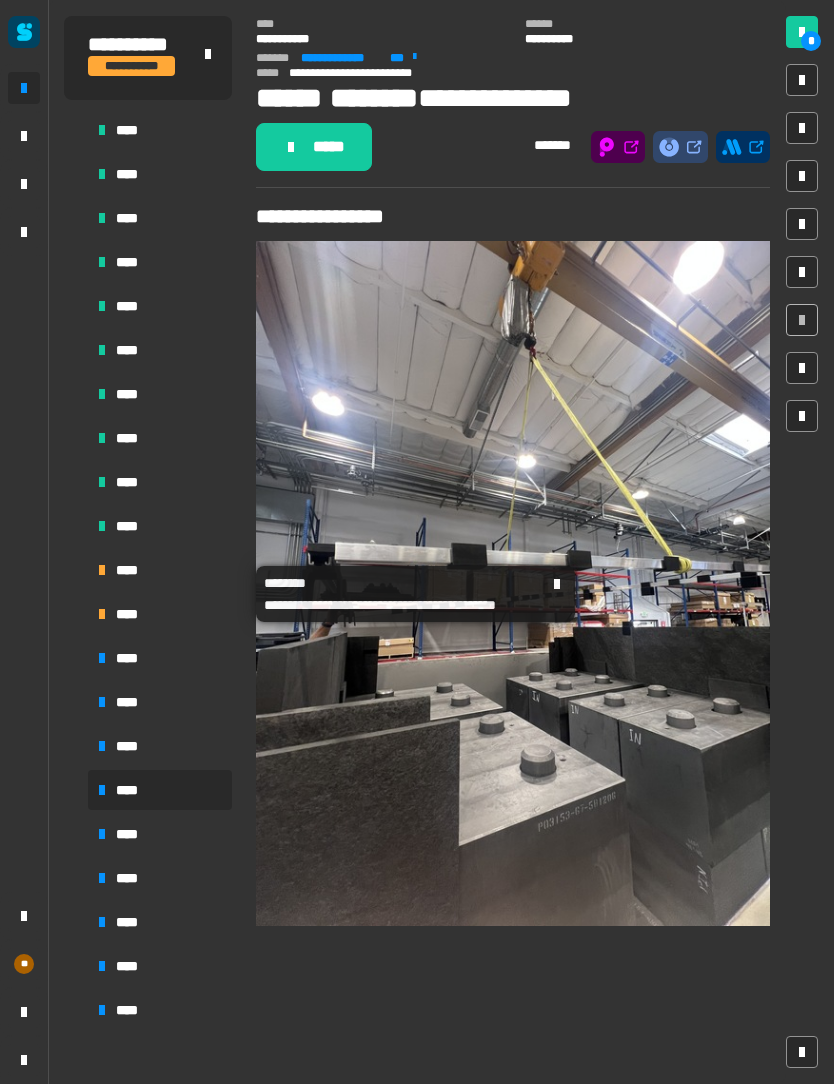click on "****" at bounding box center [160, 570] 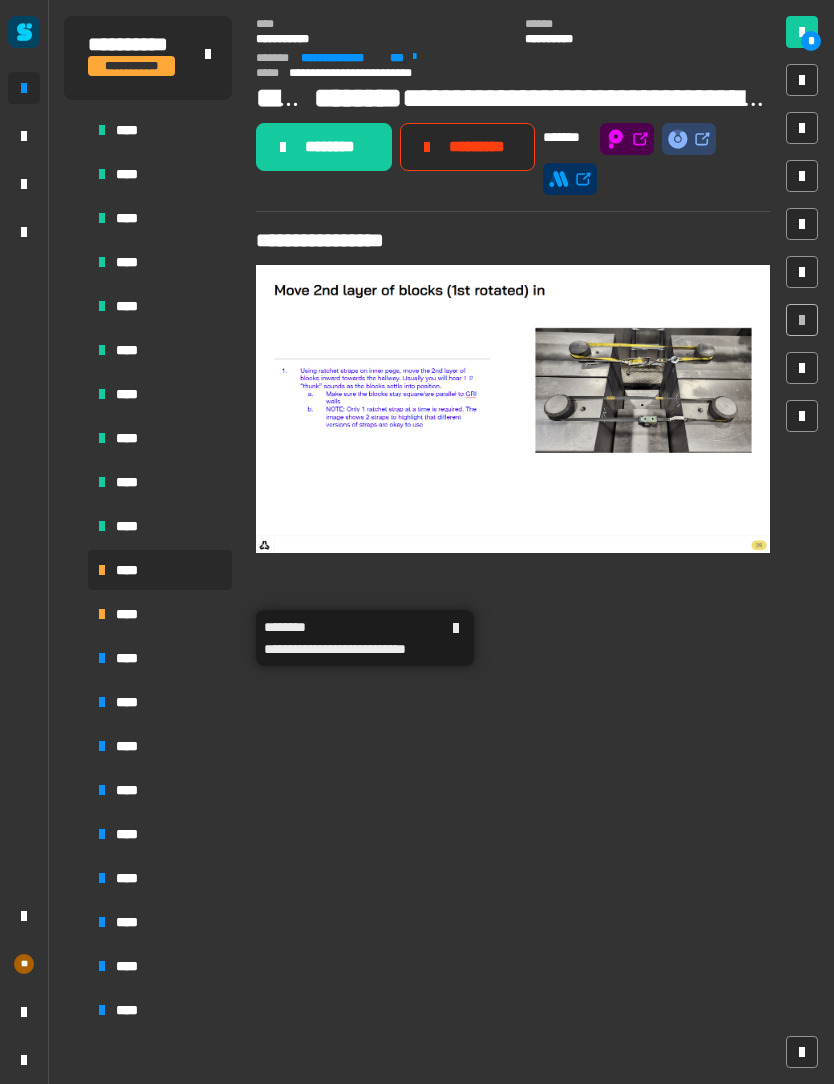 click on "****" at bounding box center [160, 614] 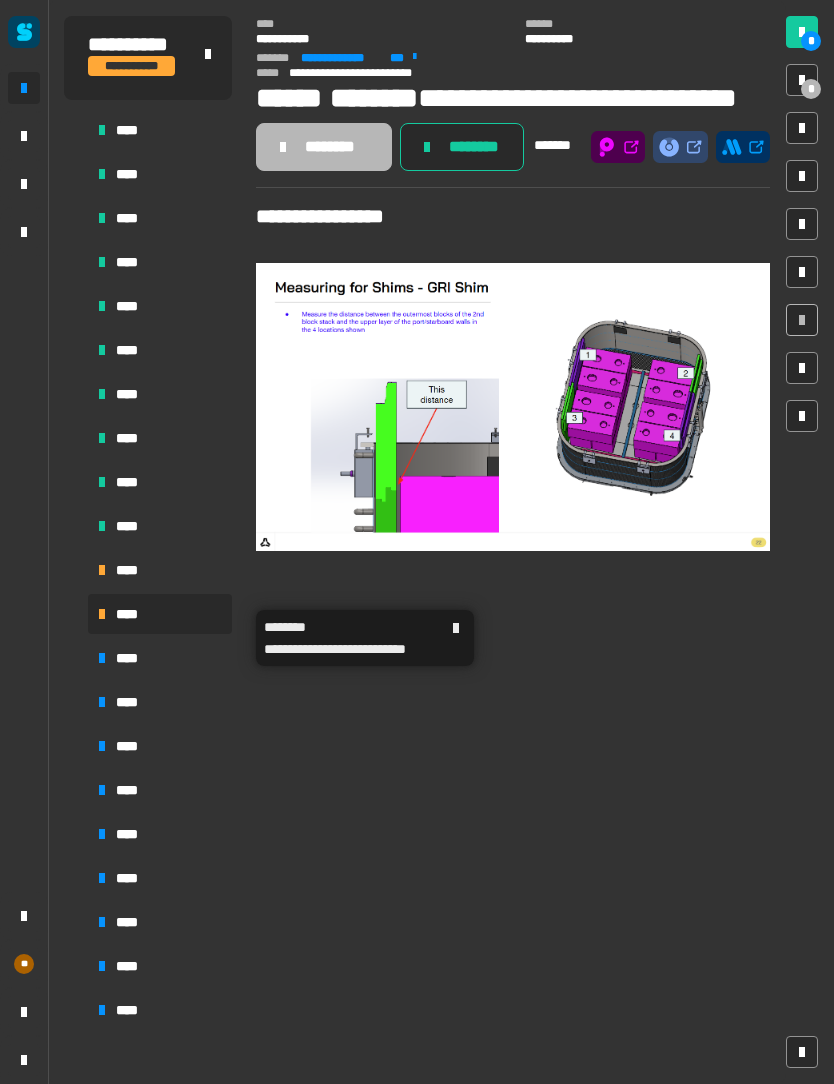 click on "********" 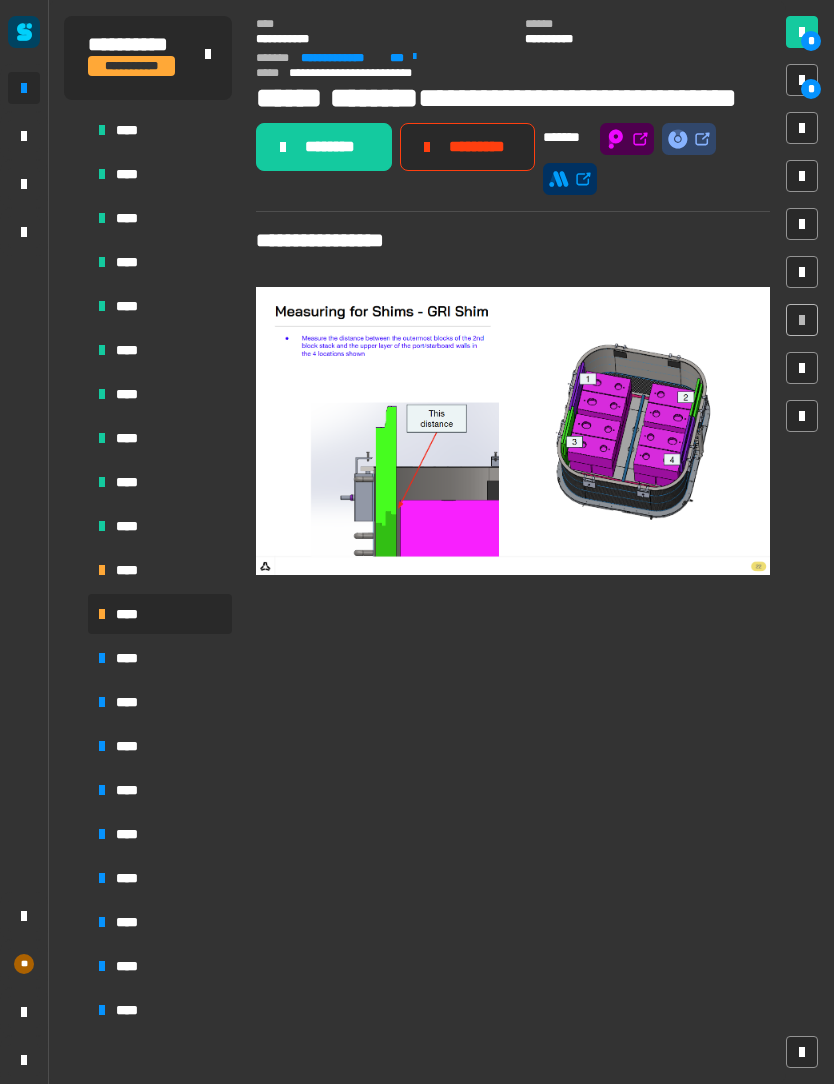 click on "*" at bounding box center [811, 89] 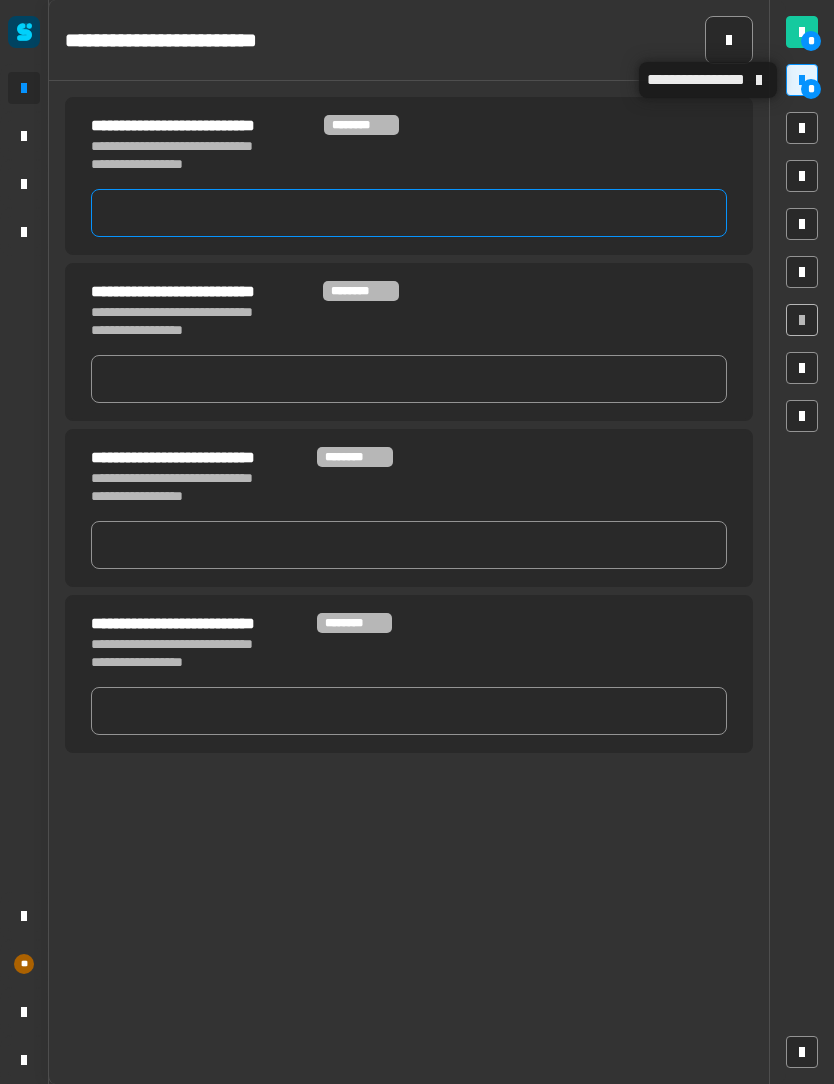 click 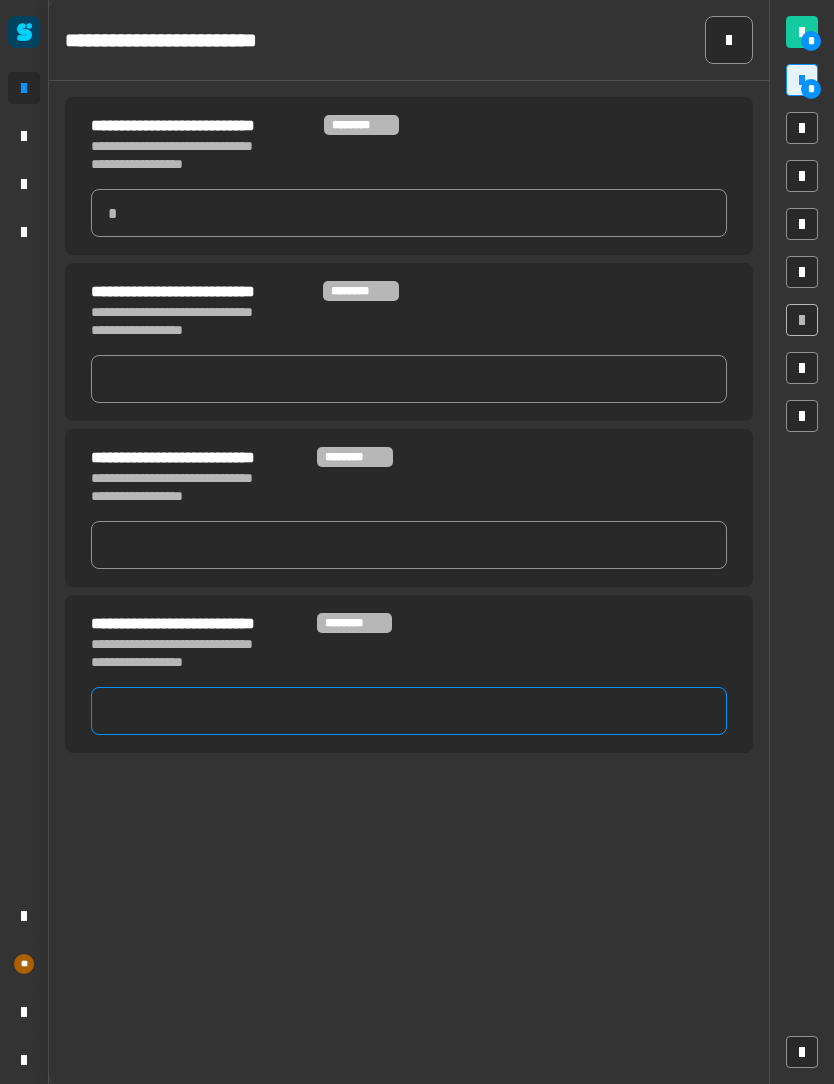 click 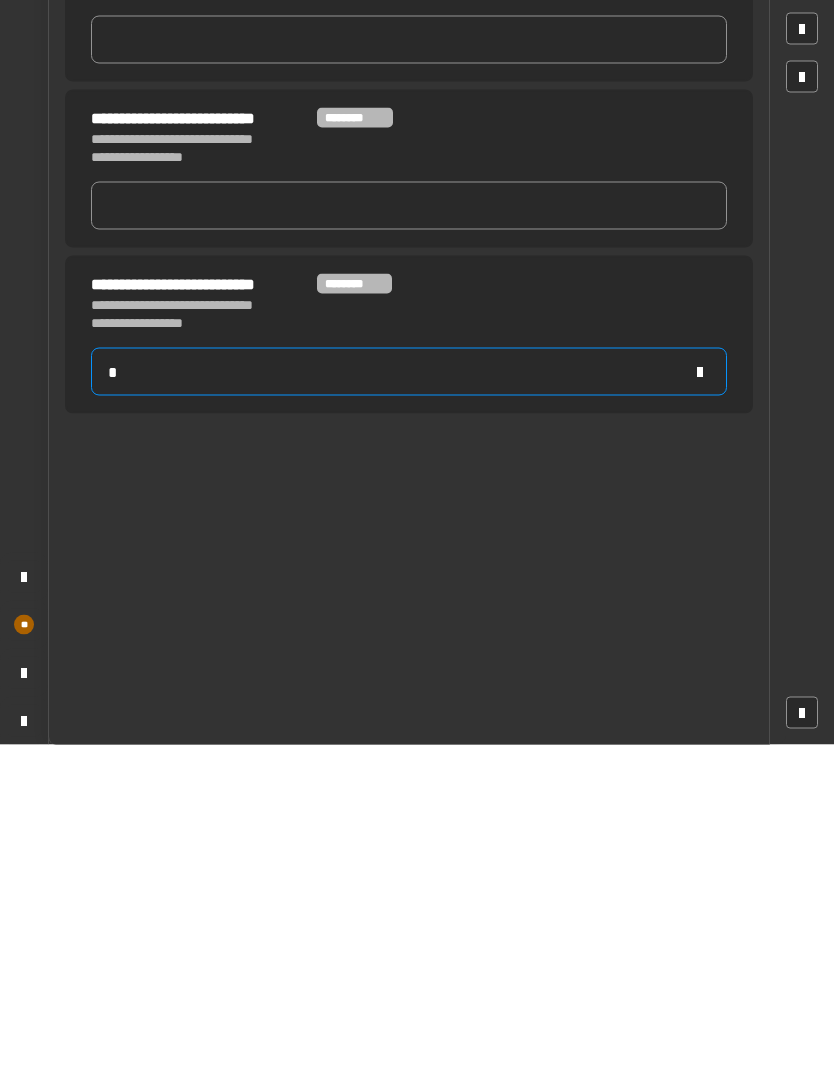 type on "**" 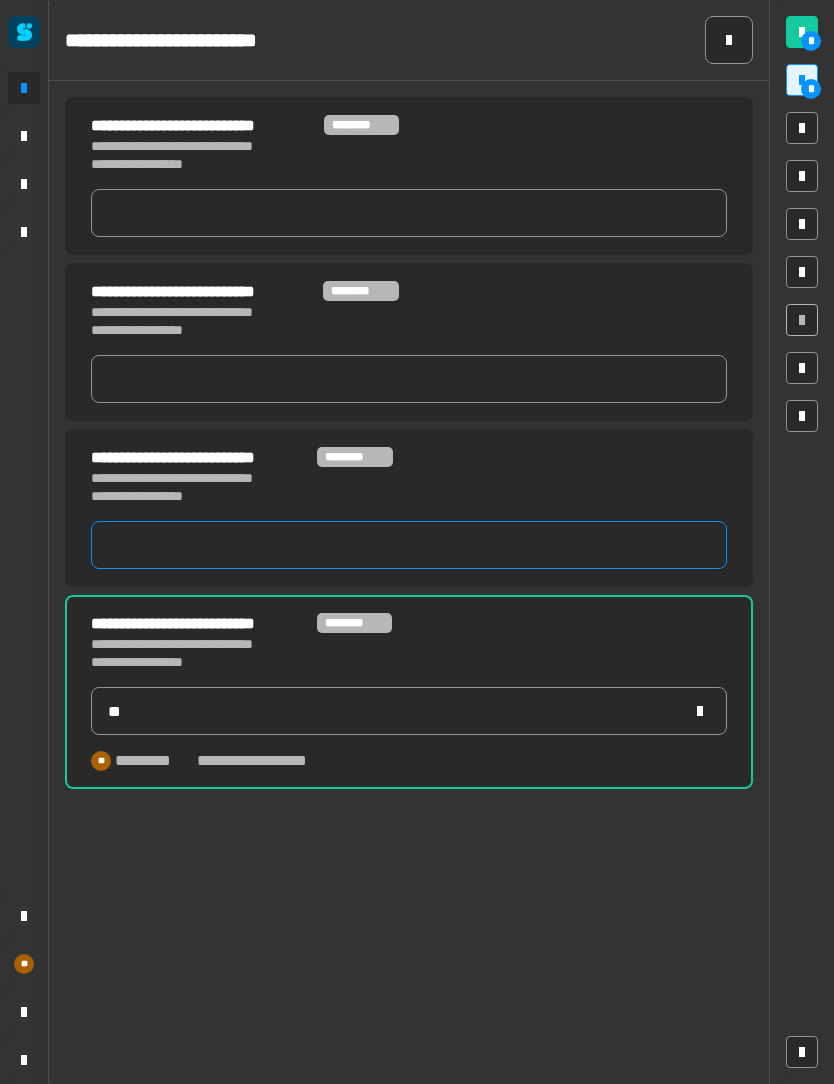 click 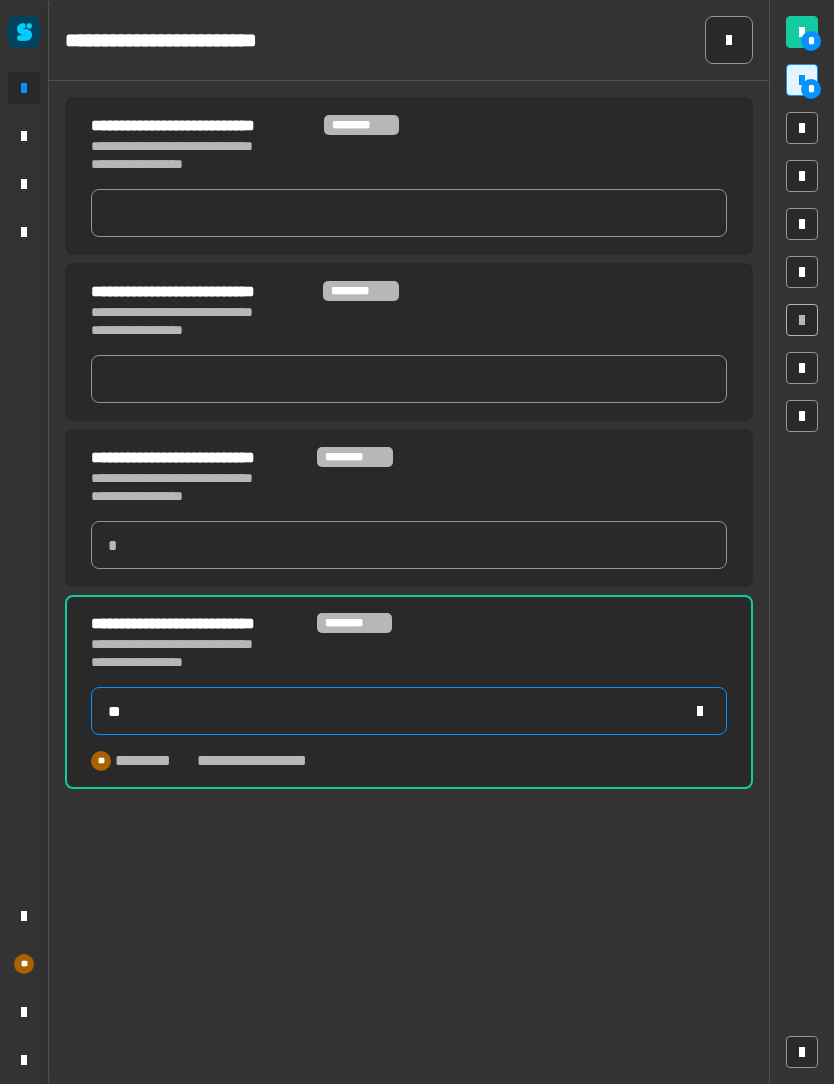 click on "**" 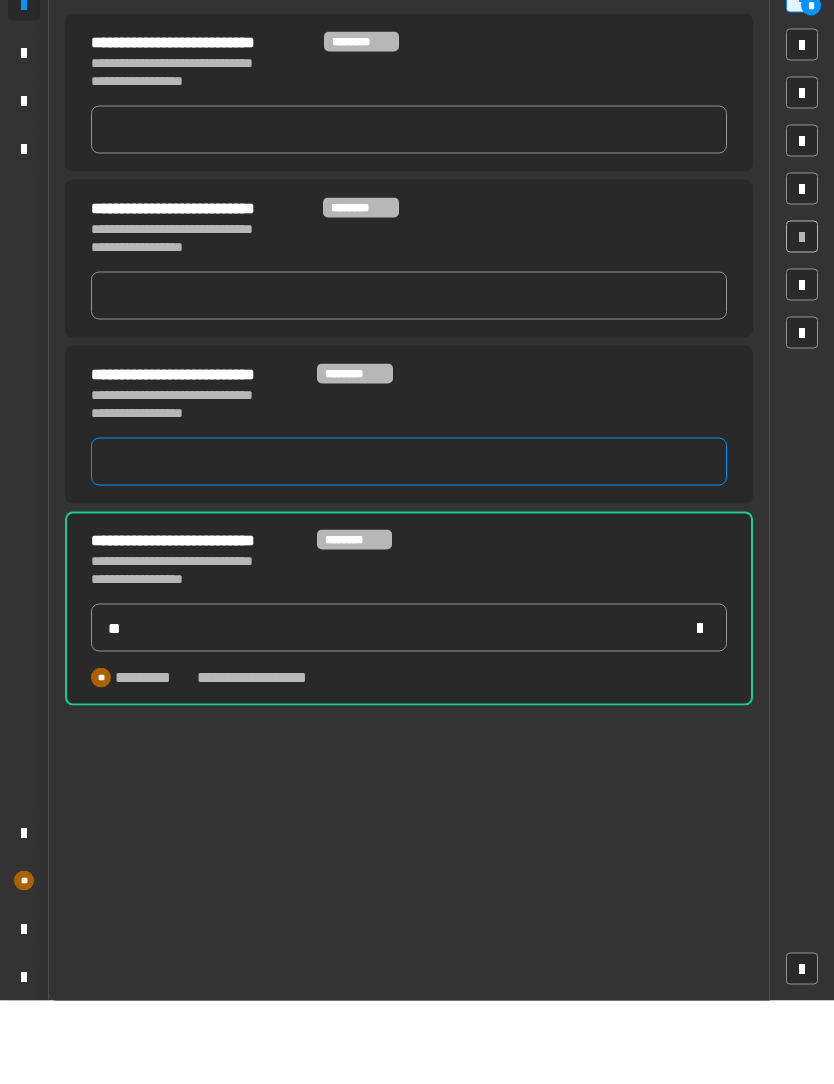 click 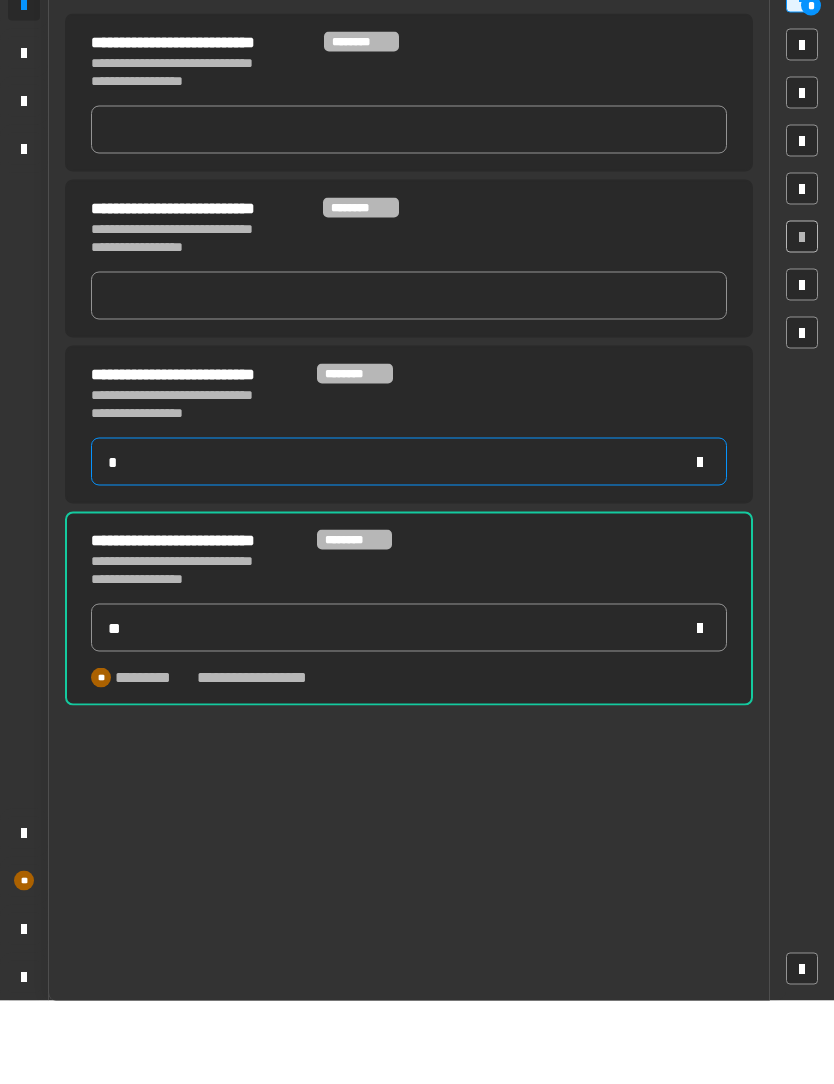 type on "**" 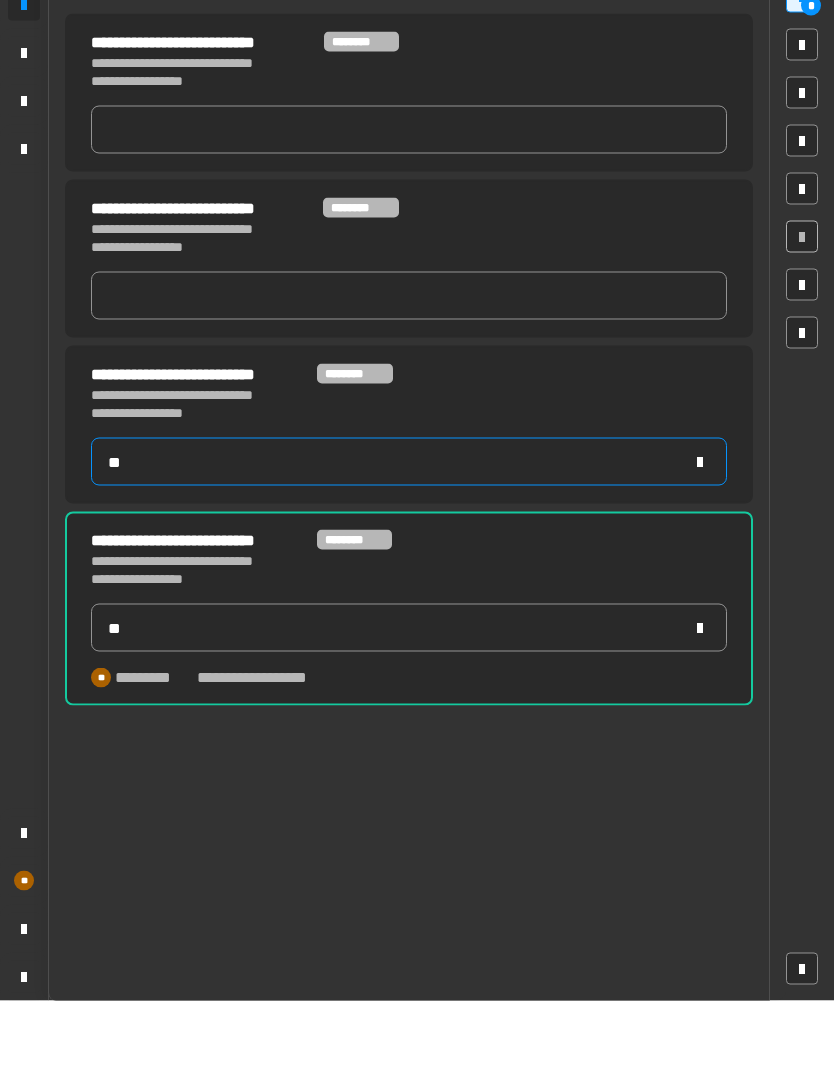 type on "**" 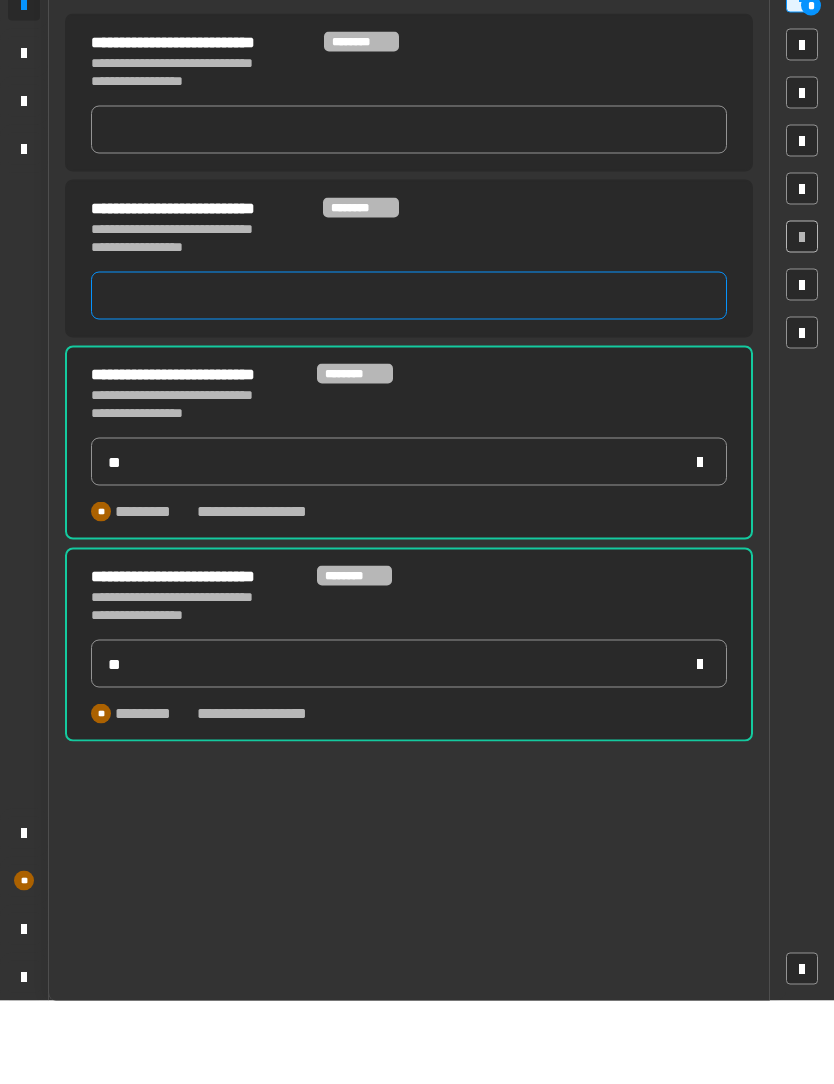 click 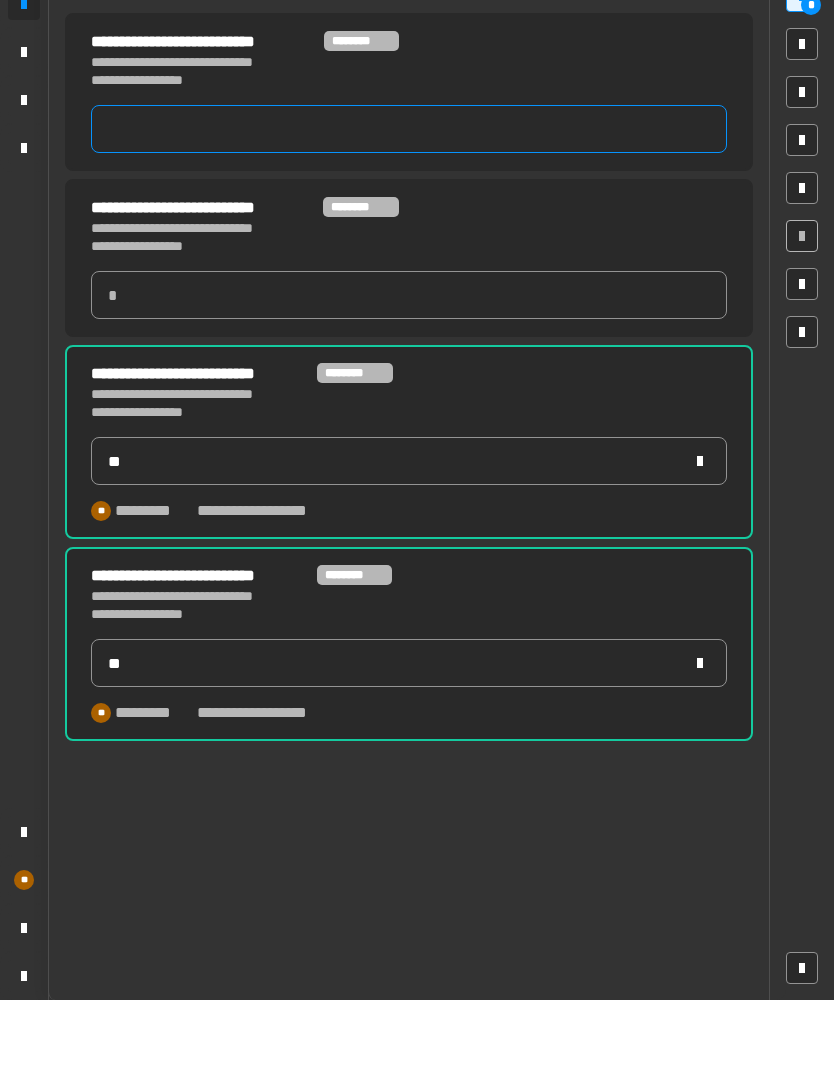 click 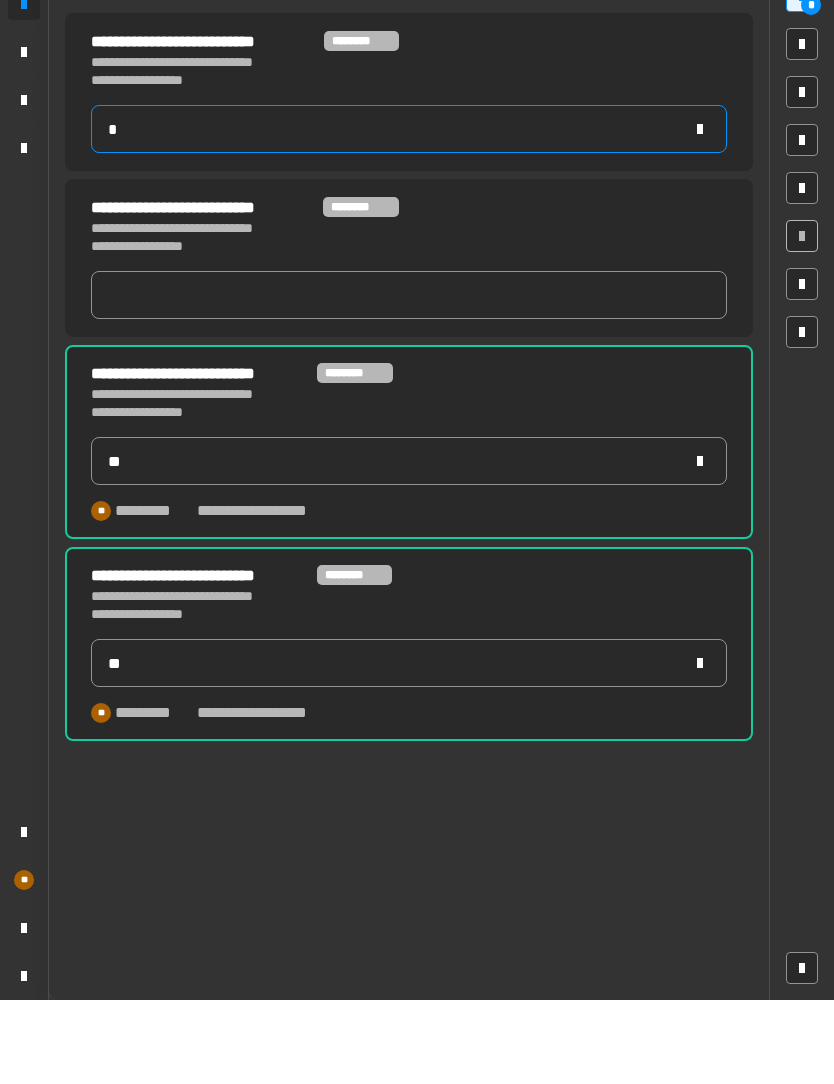 type on "**" 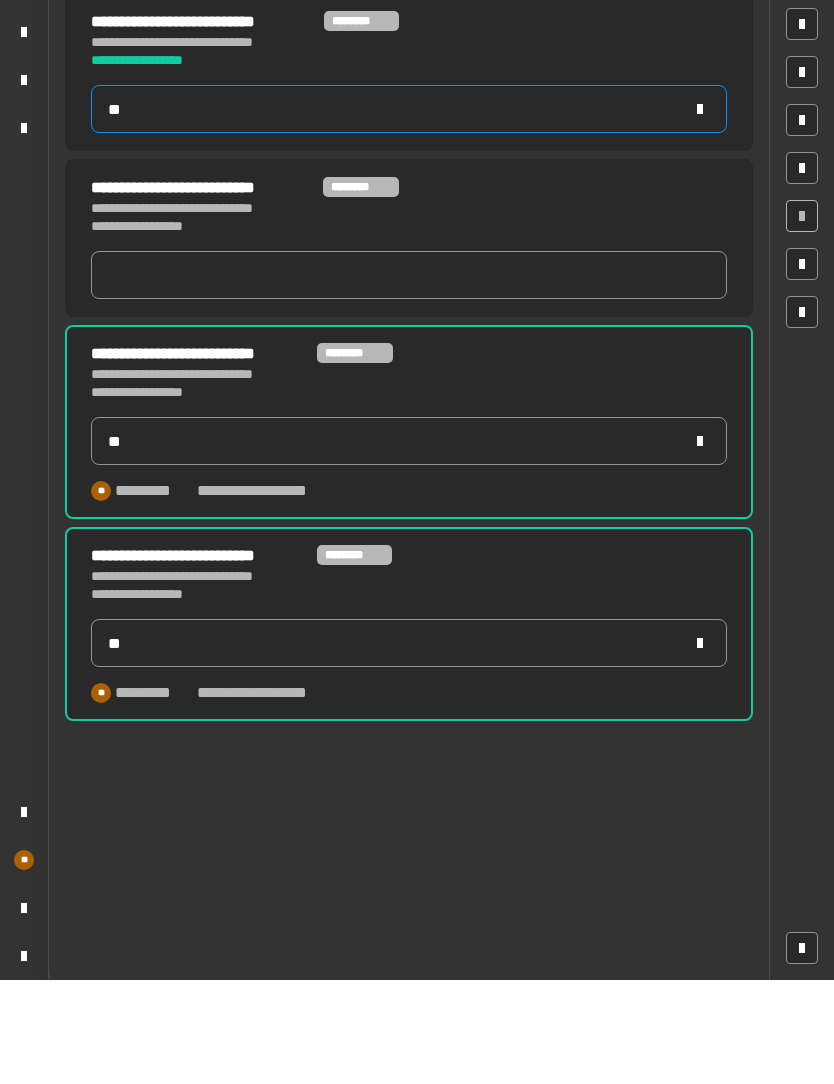 type on "**" 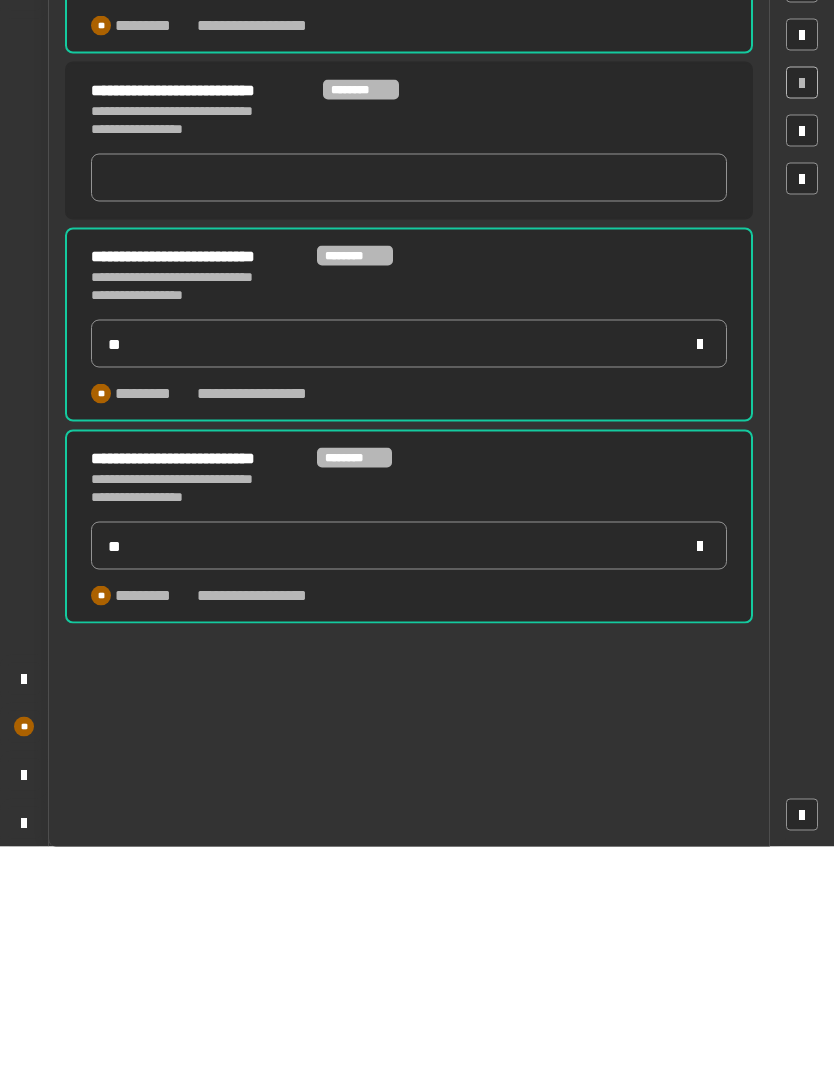 click on "[NUMBER] [STREET] [CITY] [STATE]" 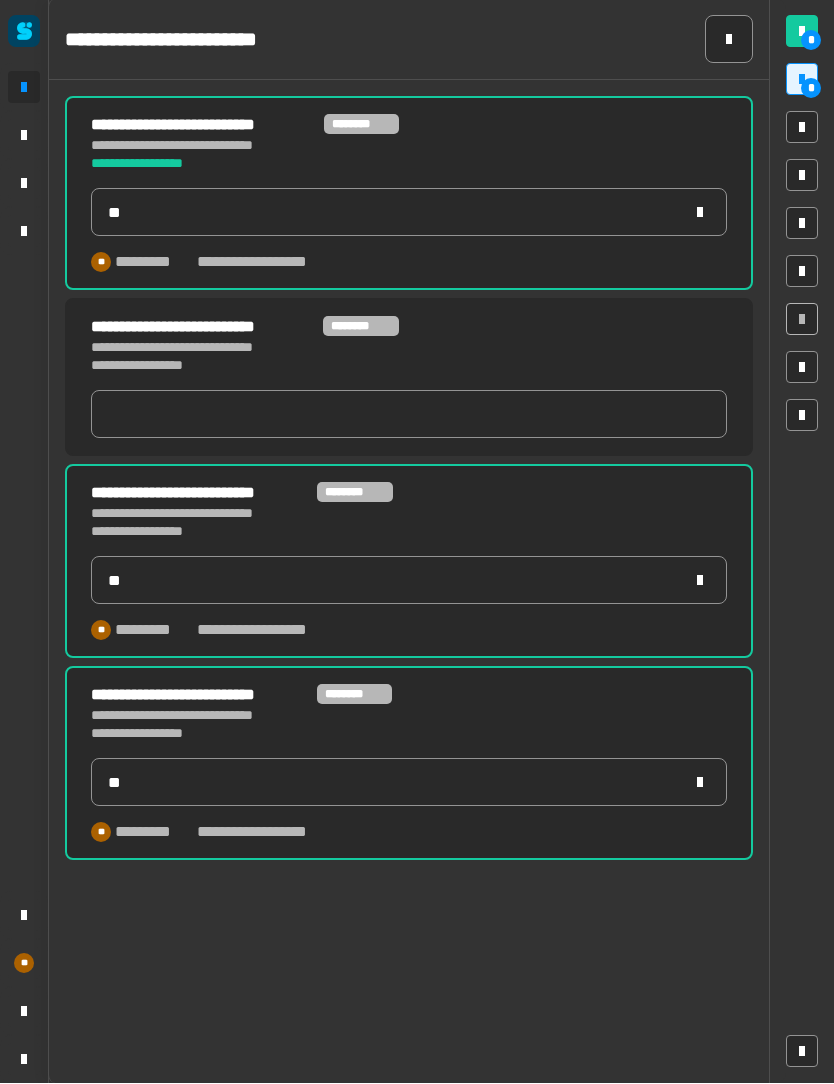 click on "[NUMBER] [STREET] [CITY] [STATE]" 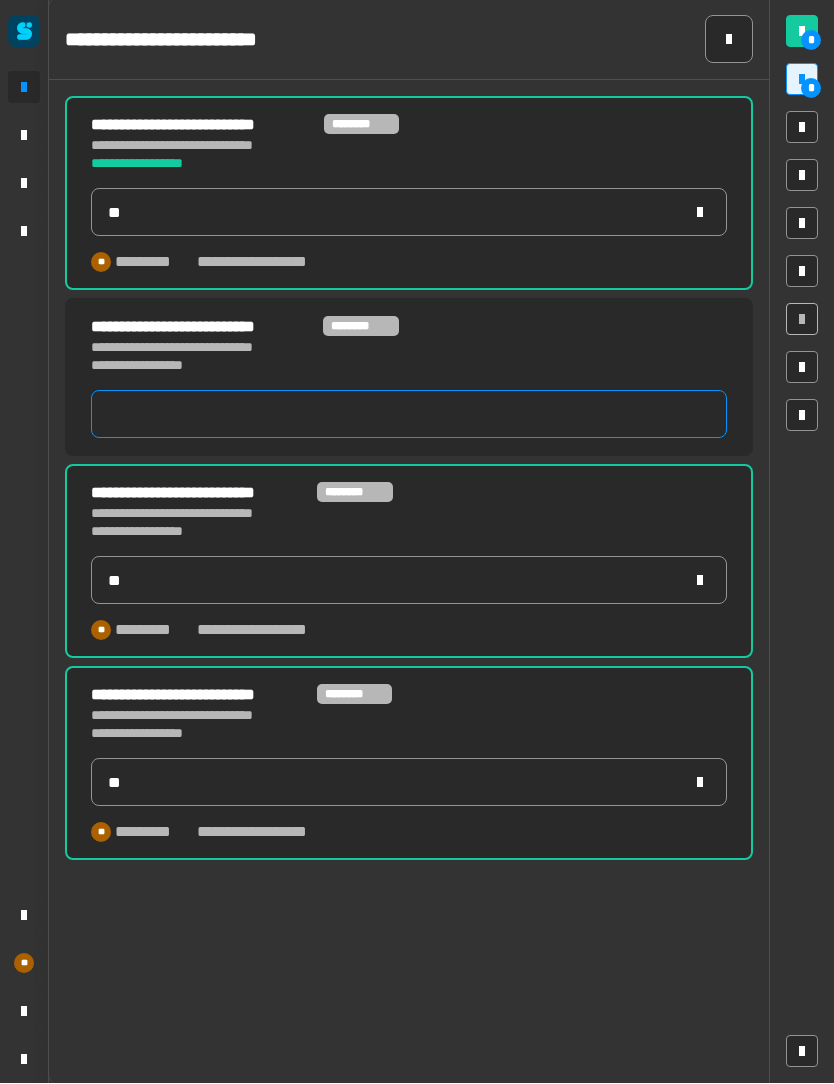 click 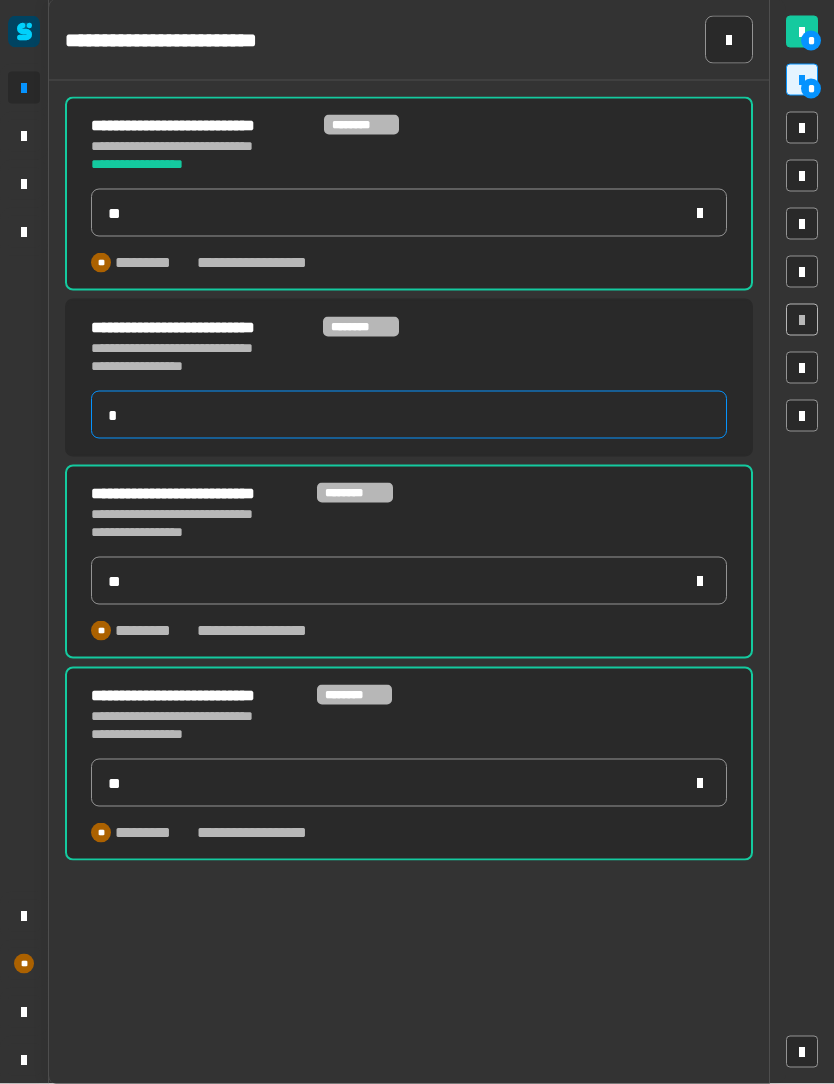 type on "**" 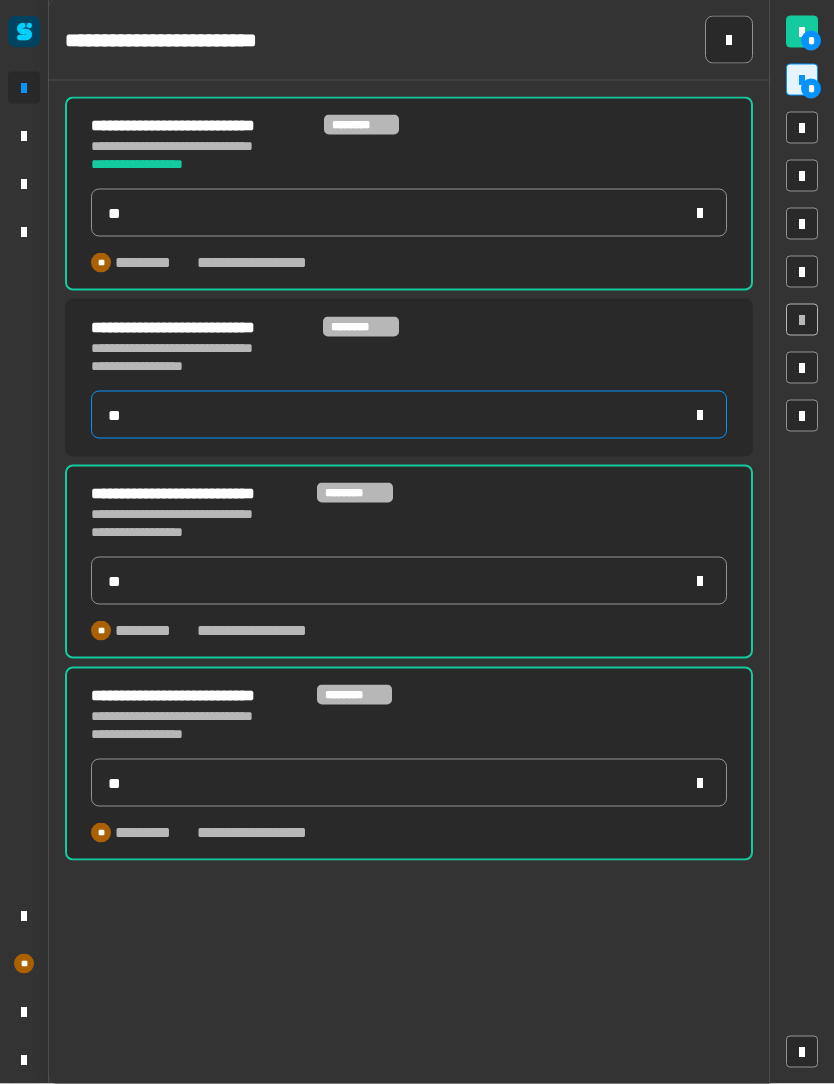 type on "**" 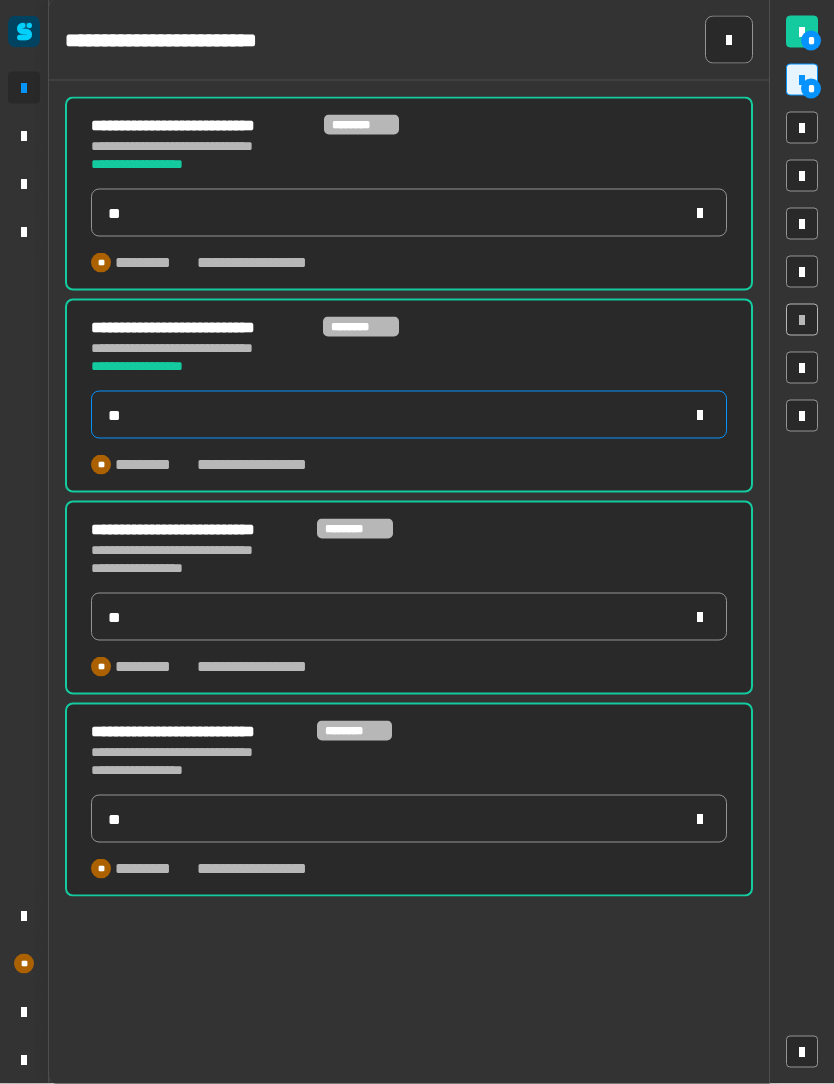type on "*" 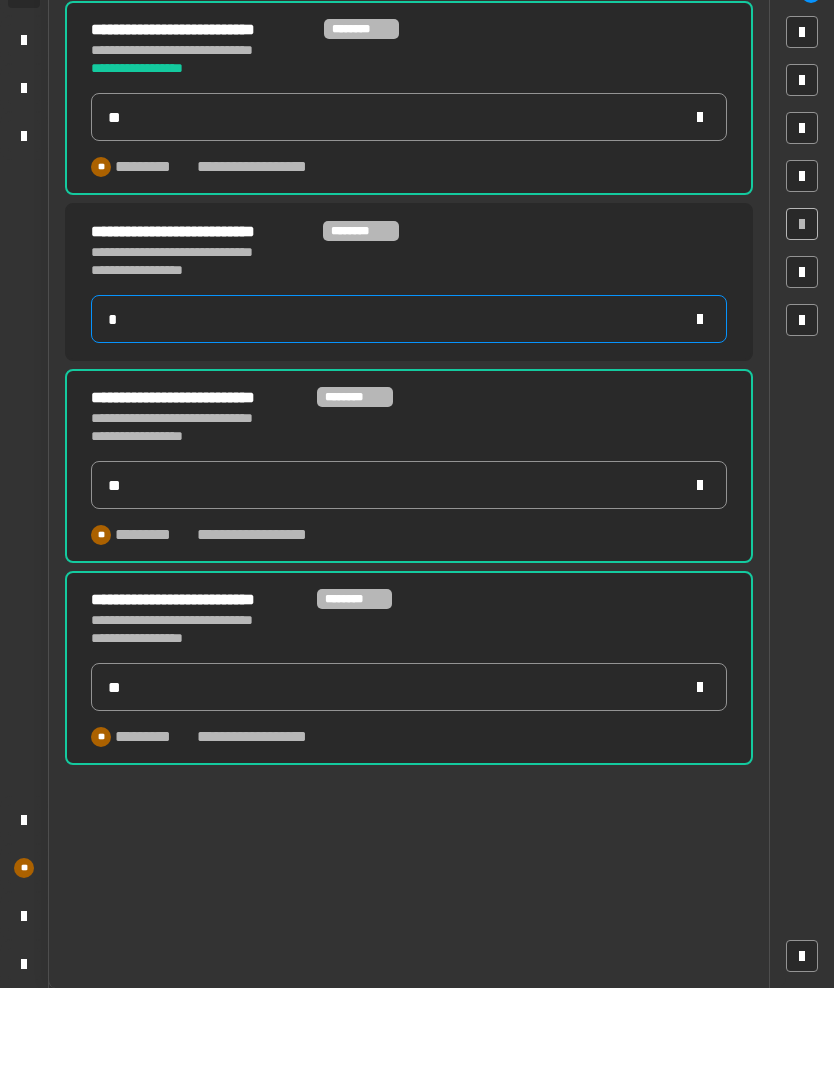 type on "**" 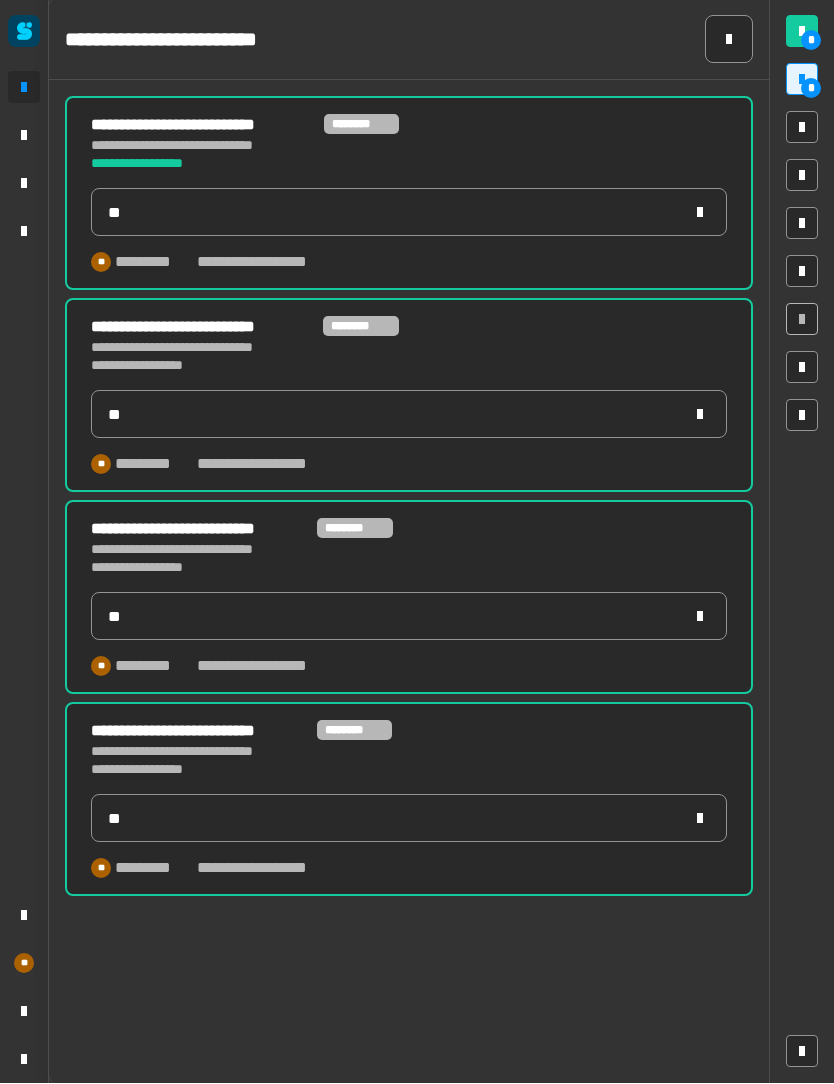 click on "**********" 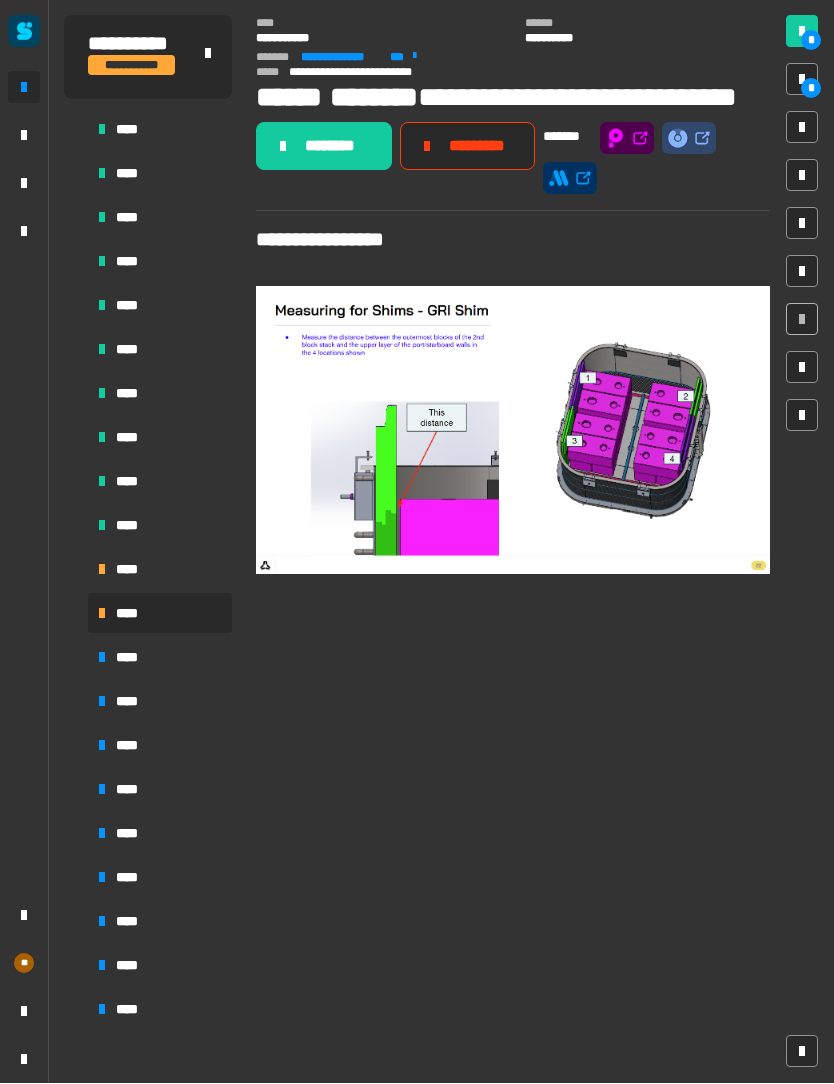 click on "********" 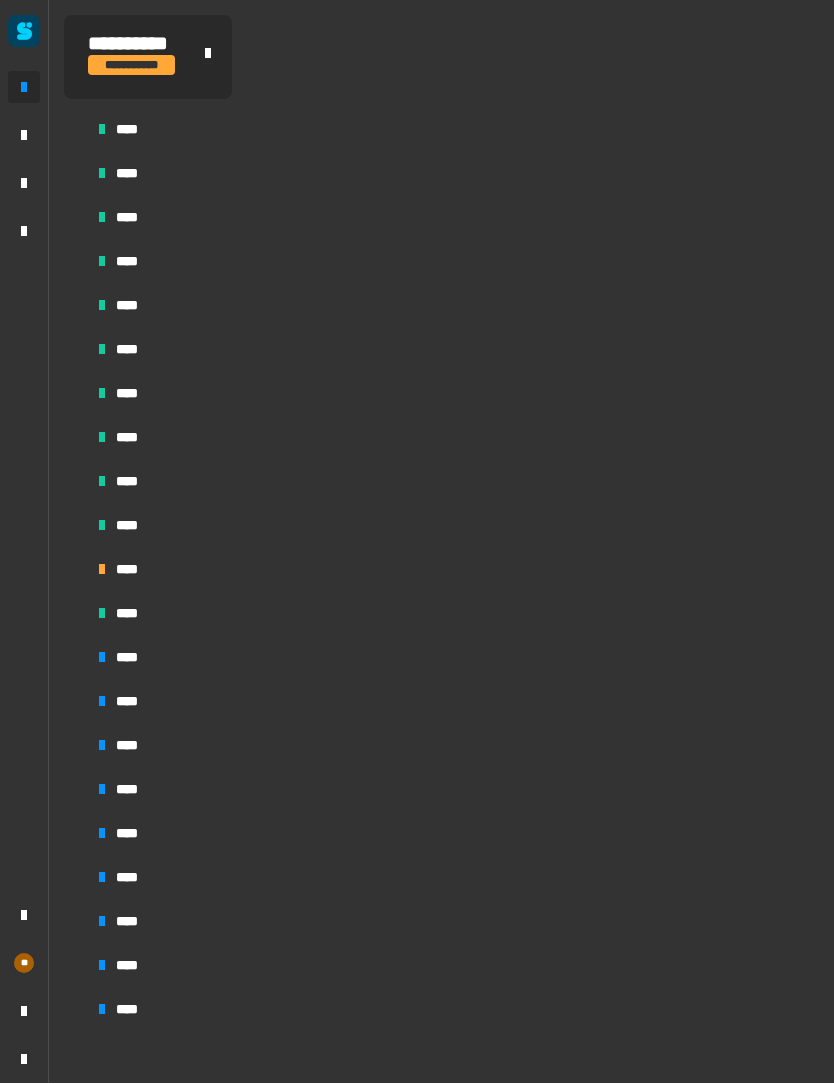 scroll, scrollTop: 346, scrollLeft: 0, axis: vertical 